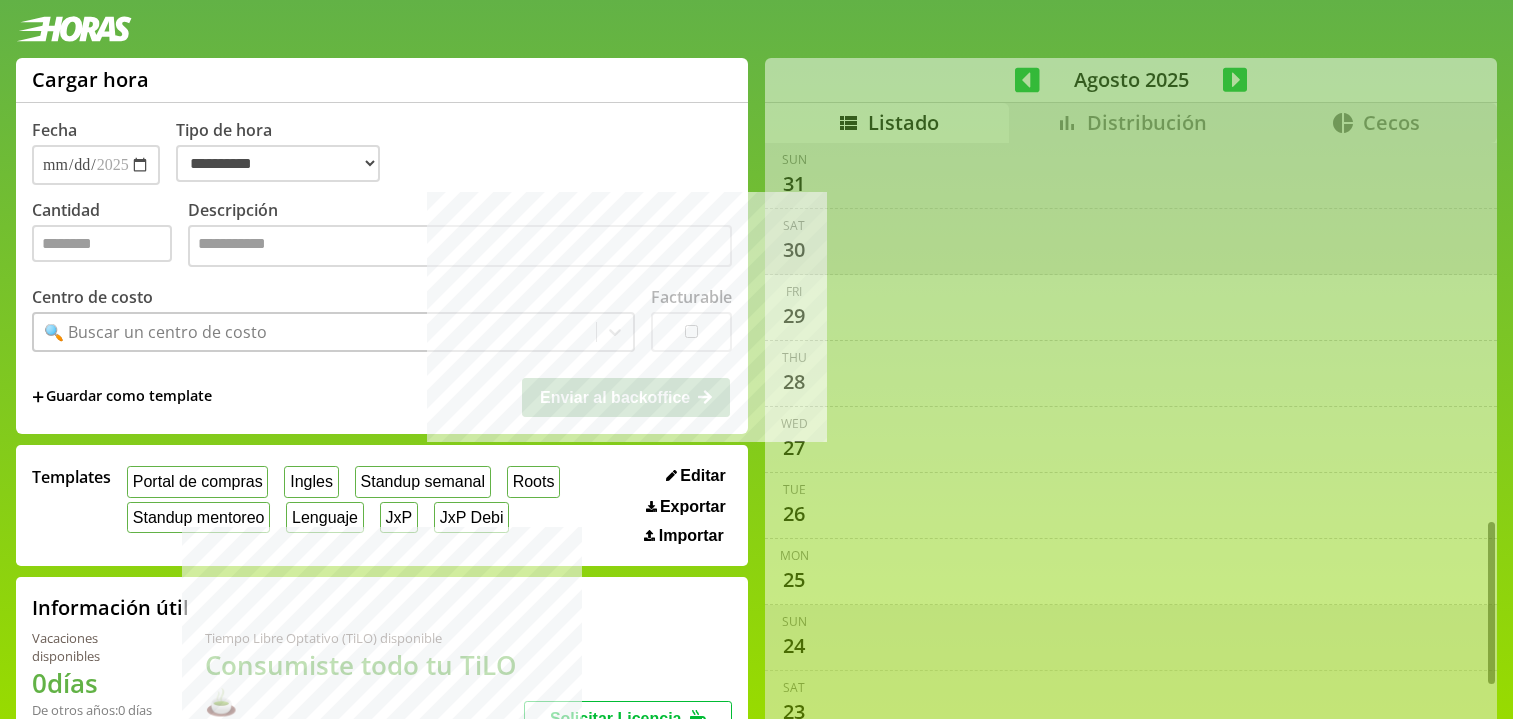select on "**********" 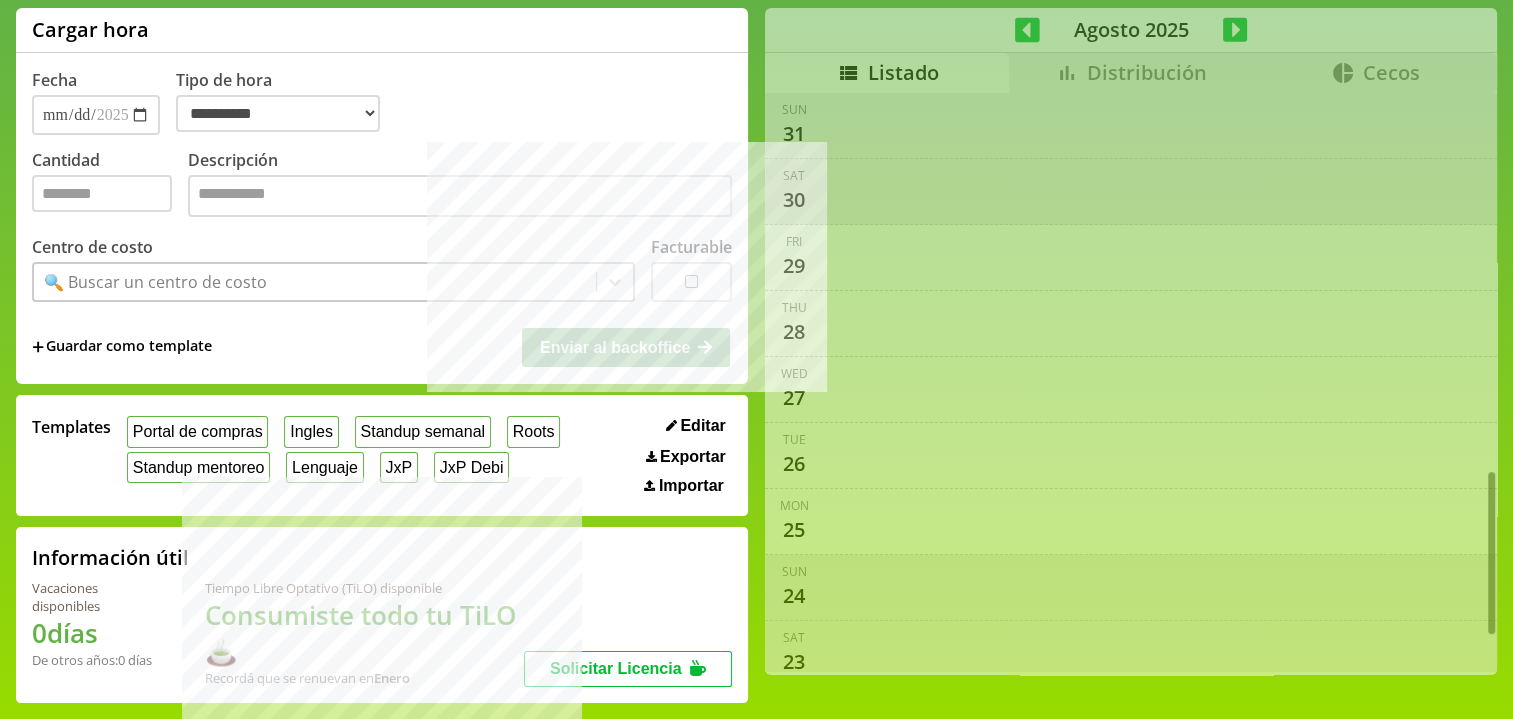 scroll, scrollTop: 1429, scrollLeft: 0, axis: vertical 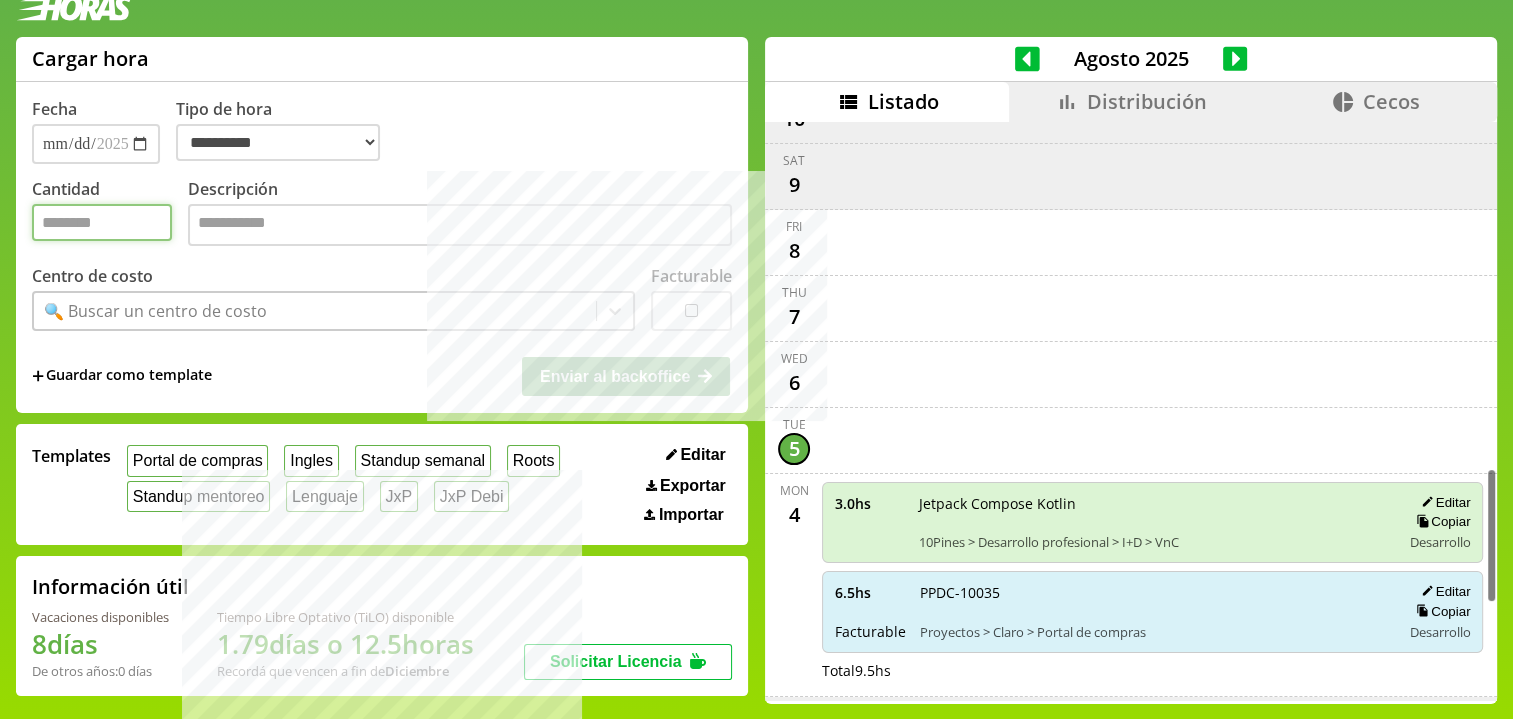 click on "Cantidad" at bounding box center (102, 222) 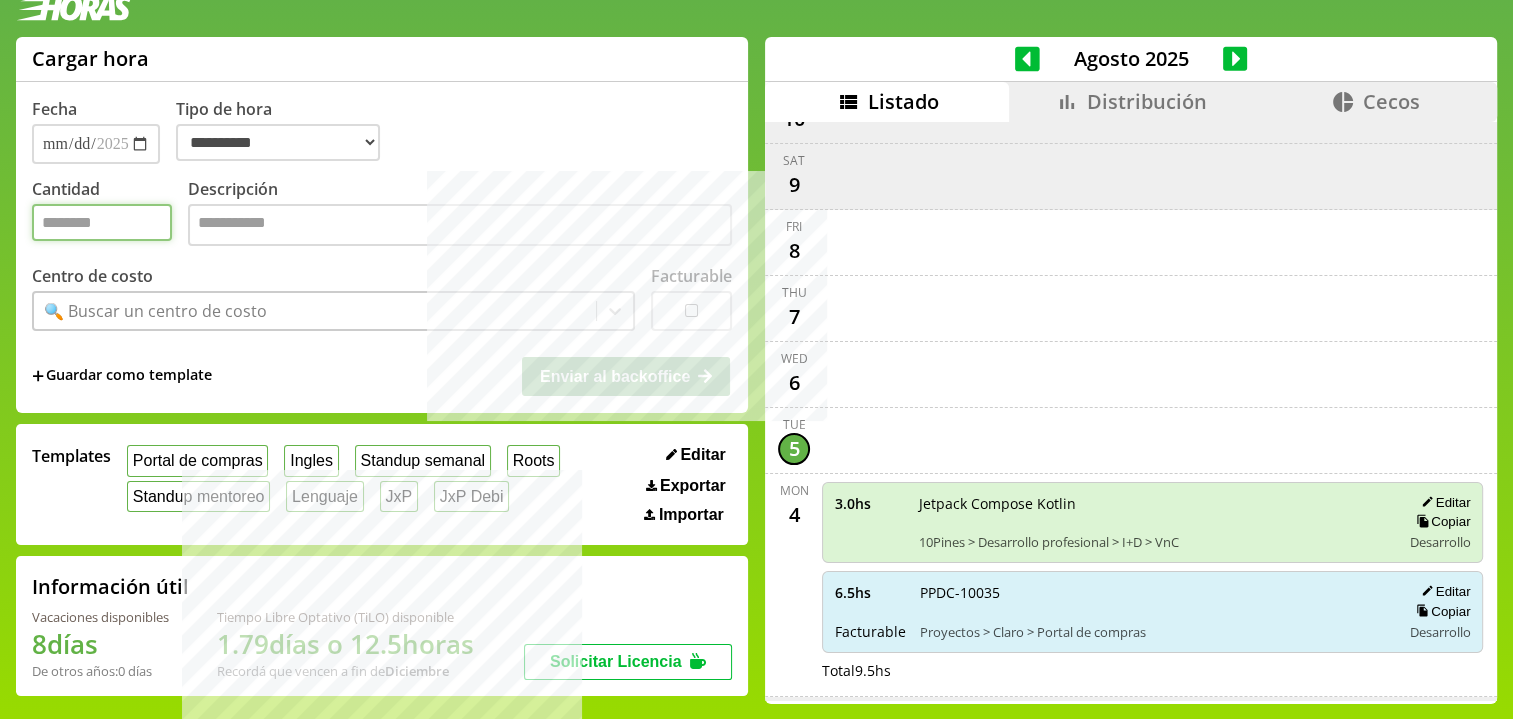 type on "*" 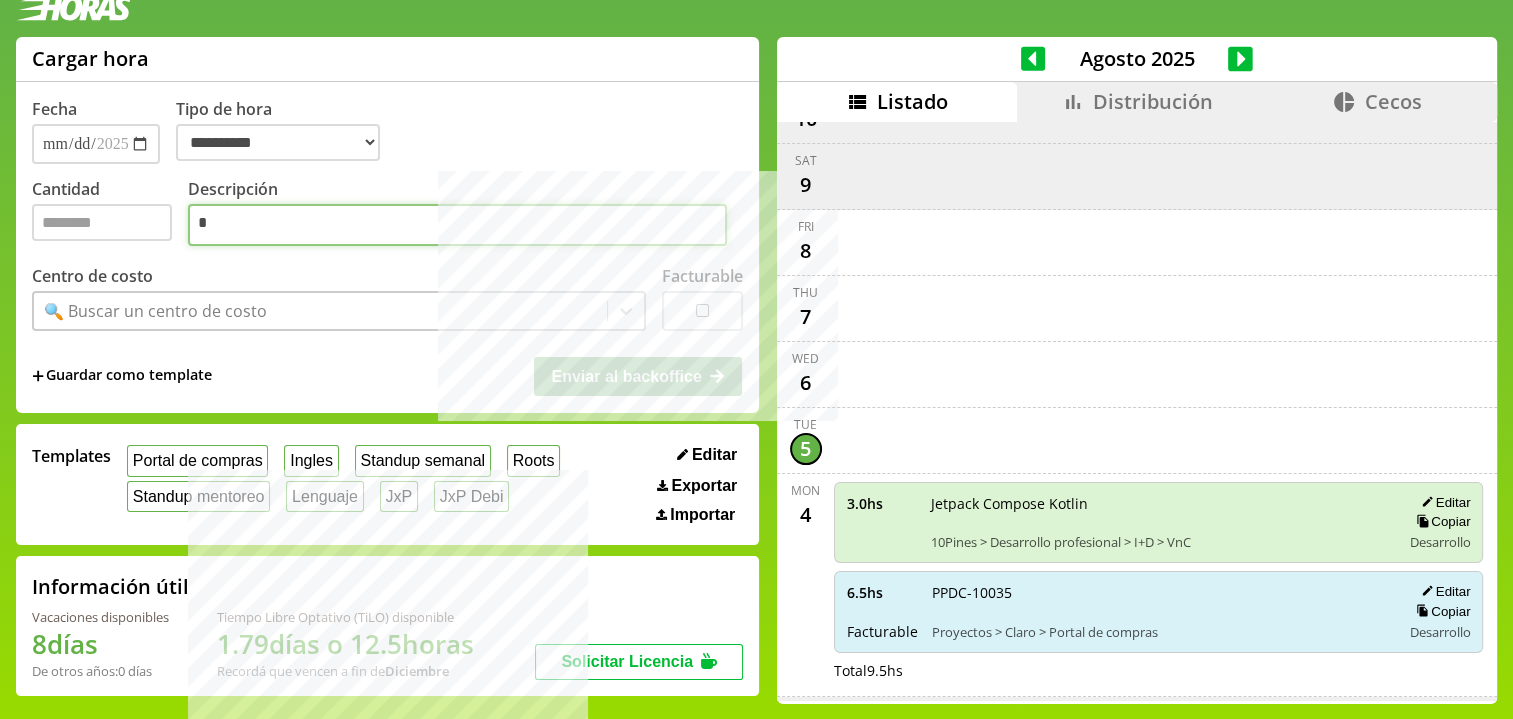 type on "*" 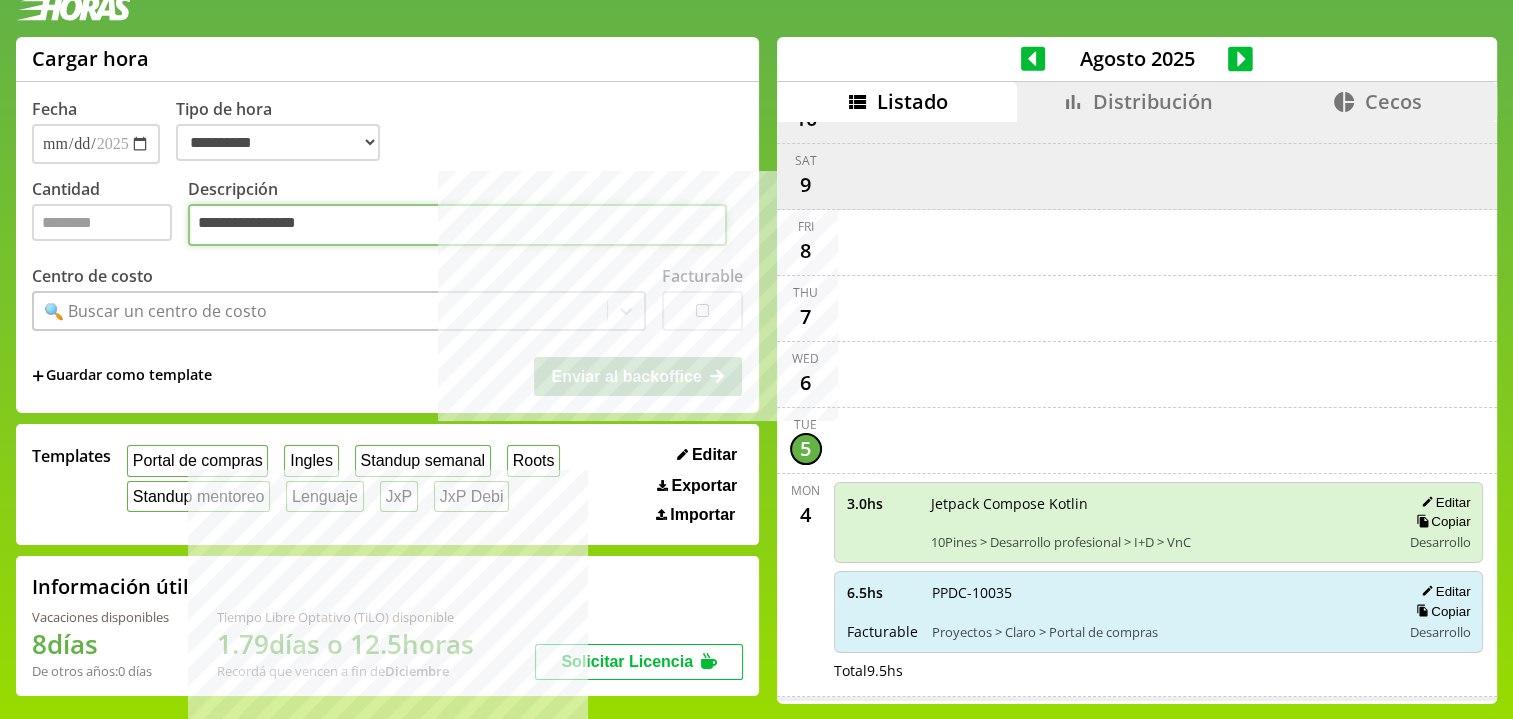 type on "**********" 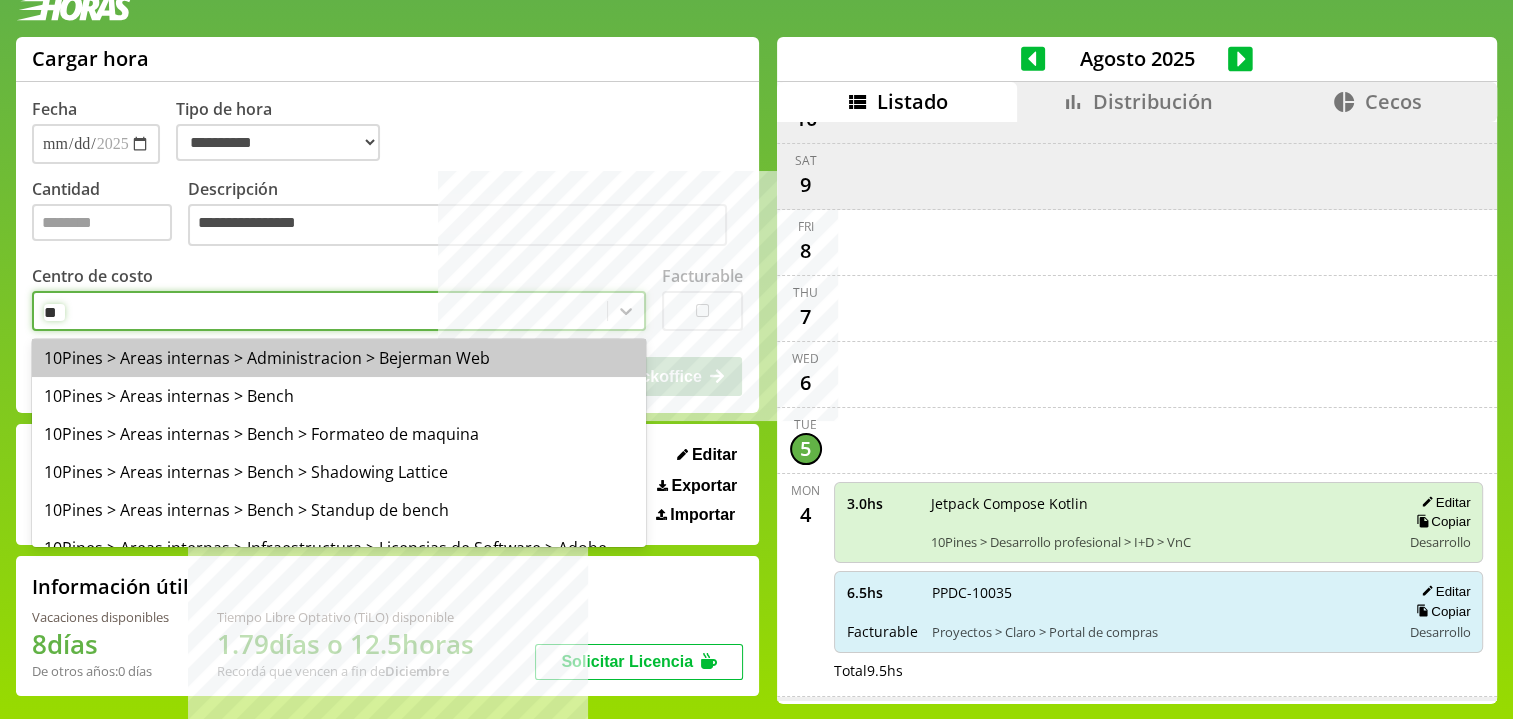 type on "***" 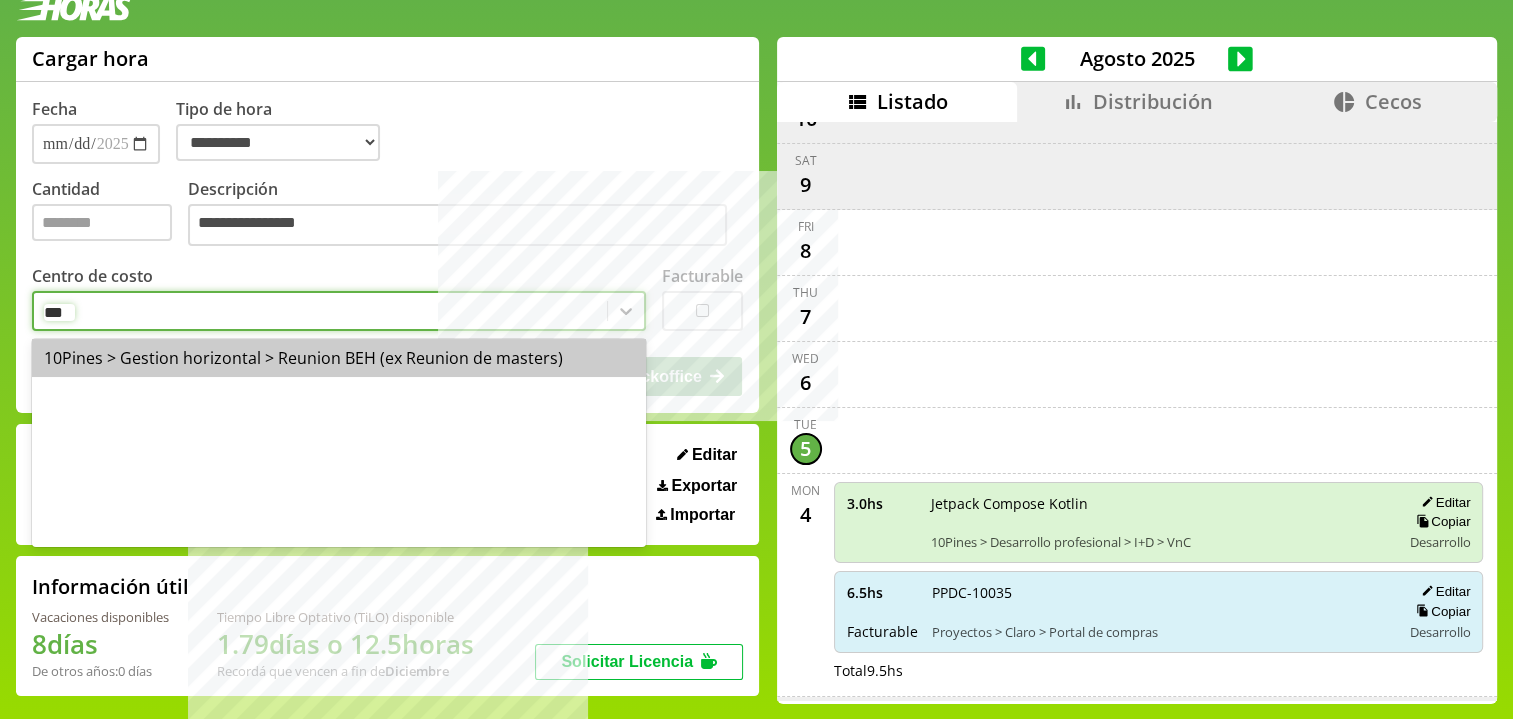 type 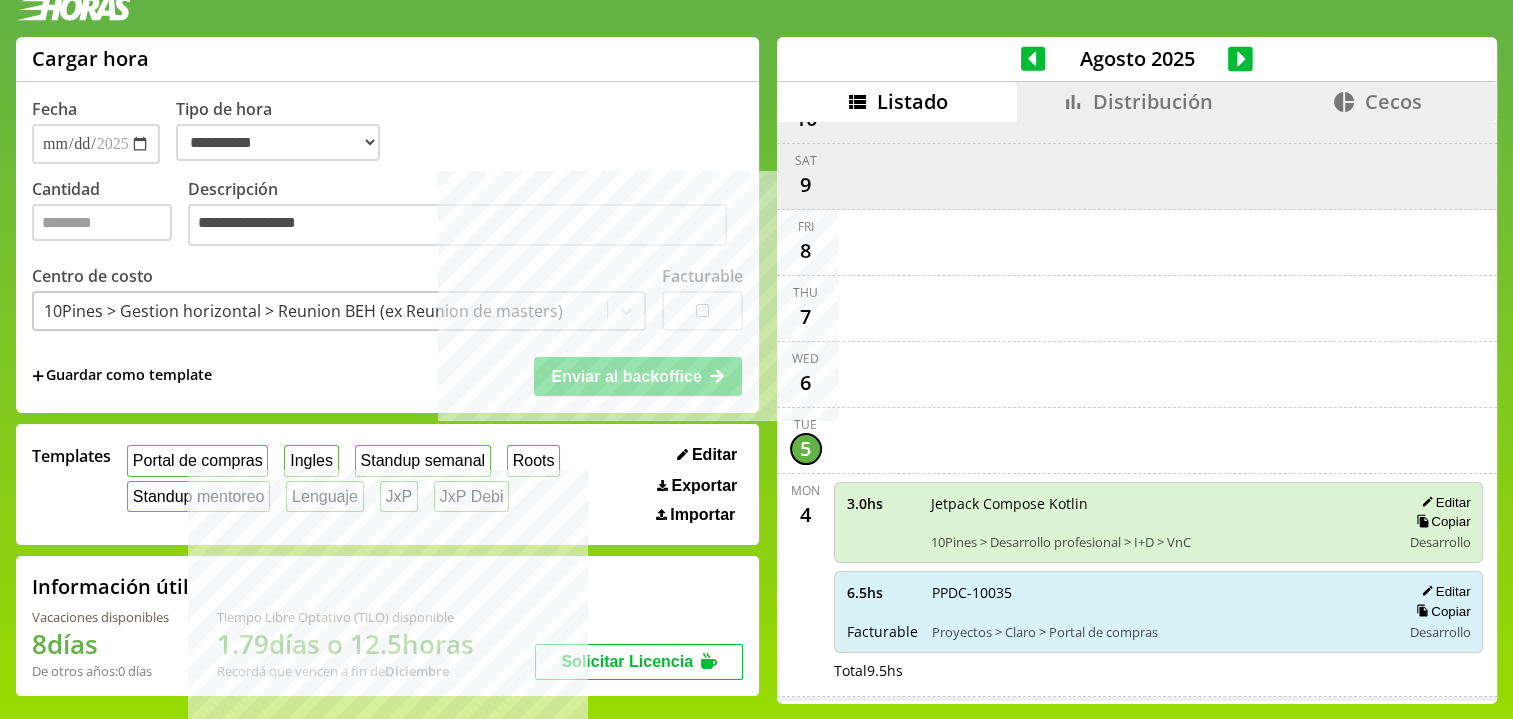 click on "**********" at bounding box center [387, 247] 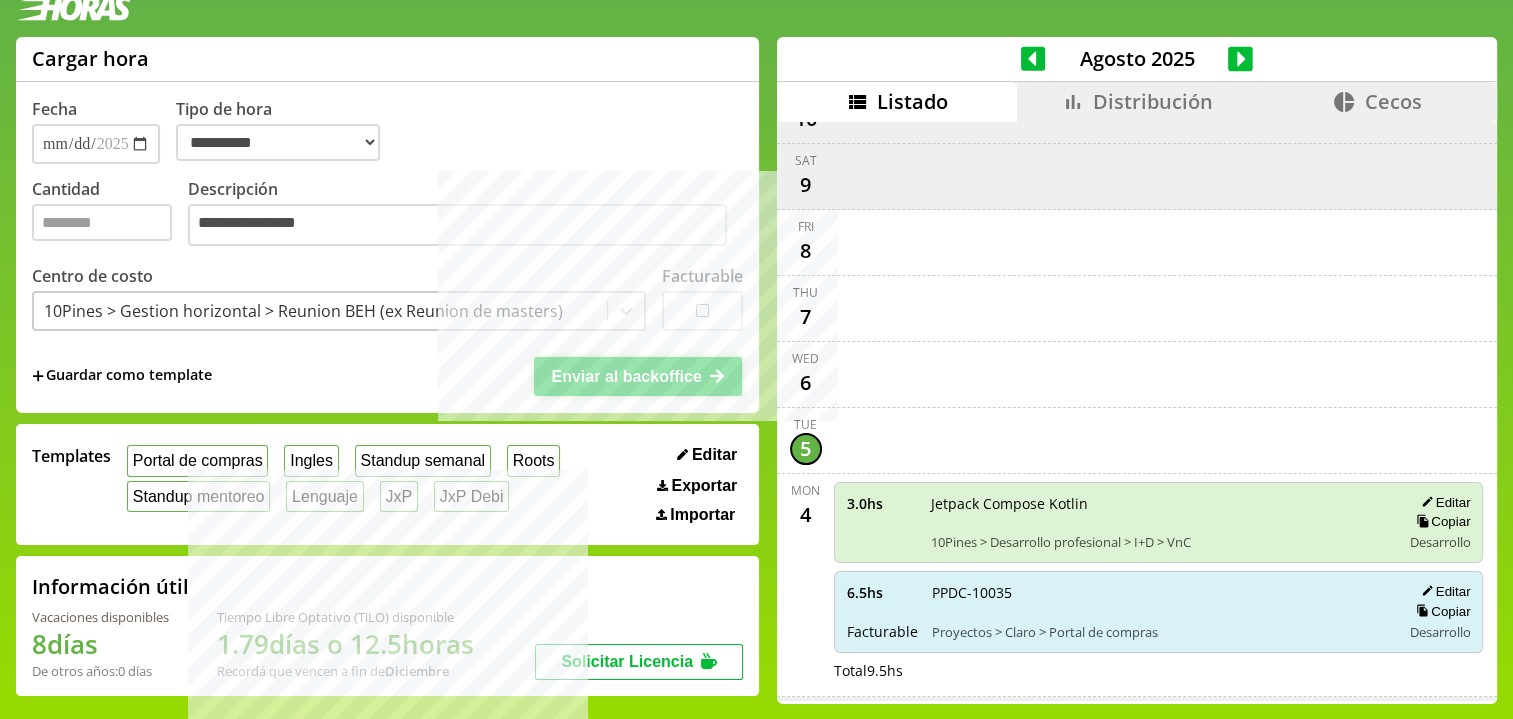 click on "Enviar al backoffice" at bounding box center [638, 376] 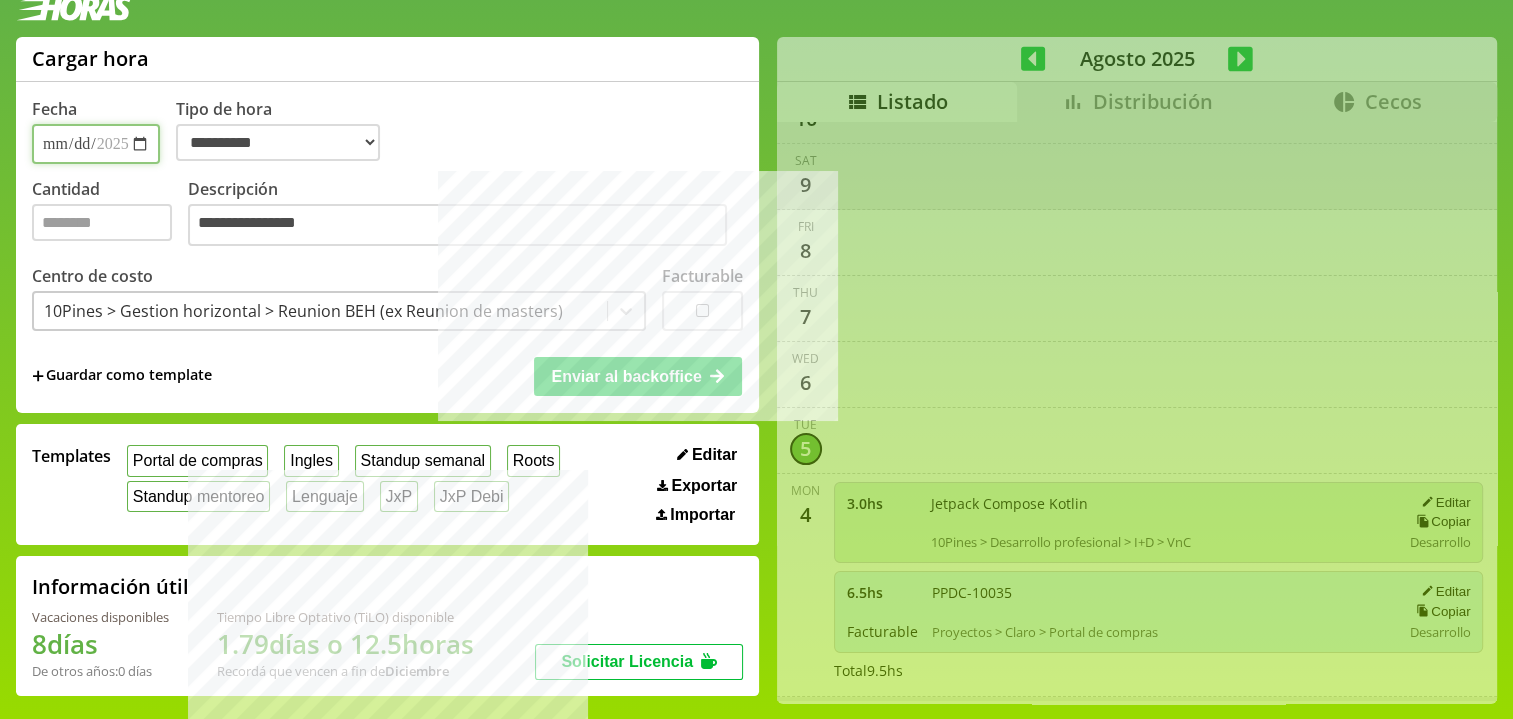 type 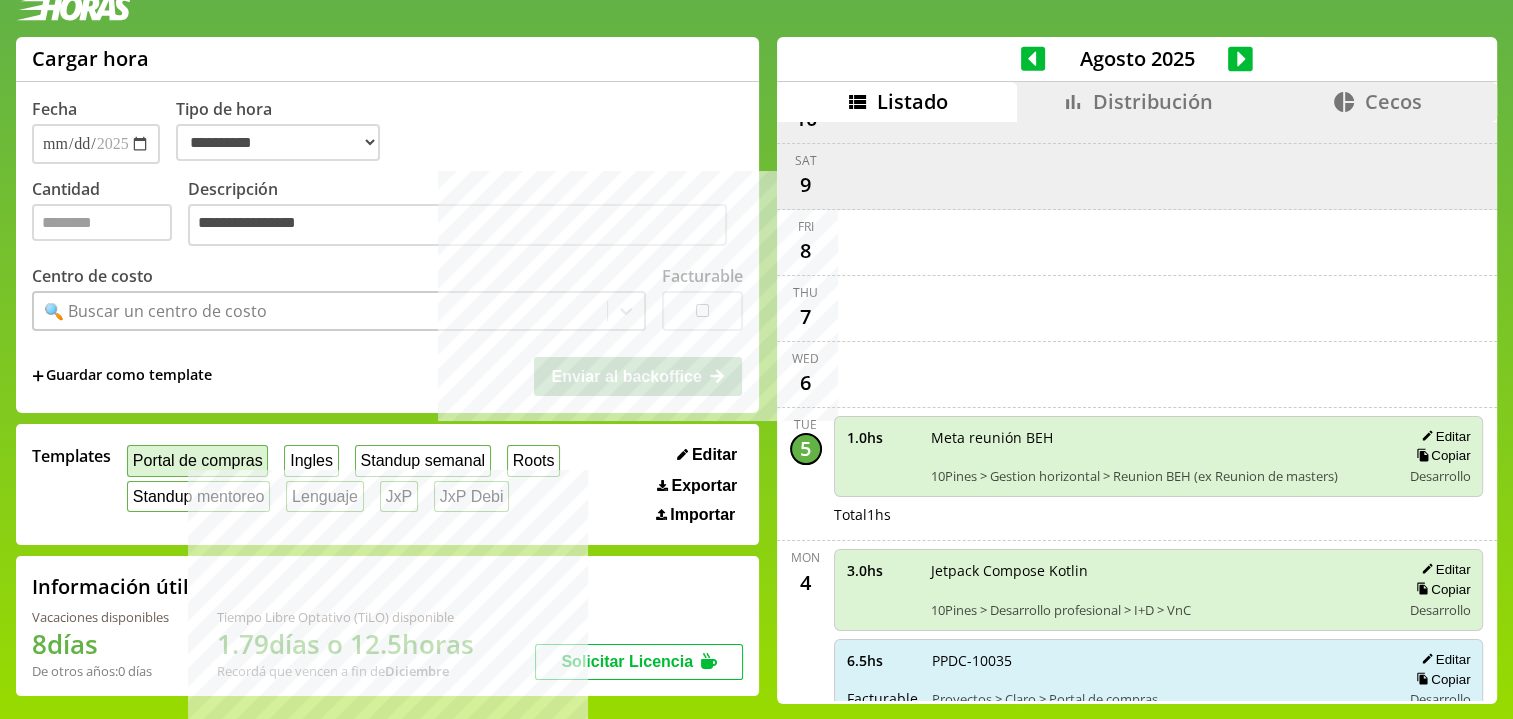 click on "Portal de compras" at bounding box center (197, 460) 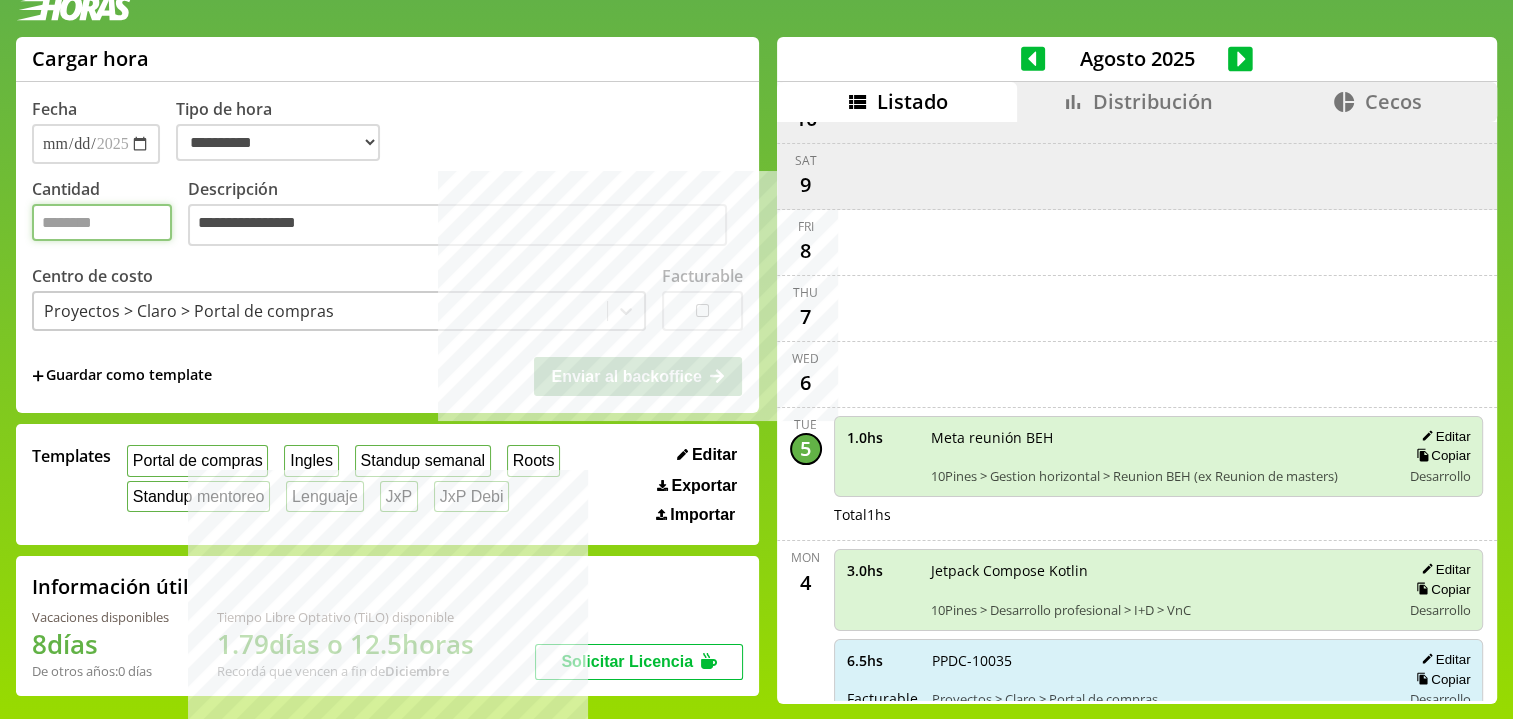 click on "Cantidad" at bounding box center [102, 222] 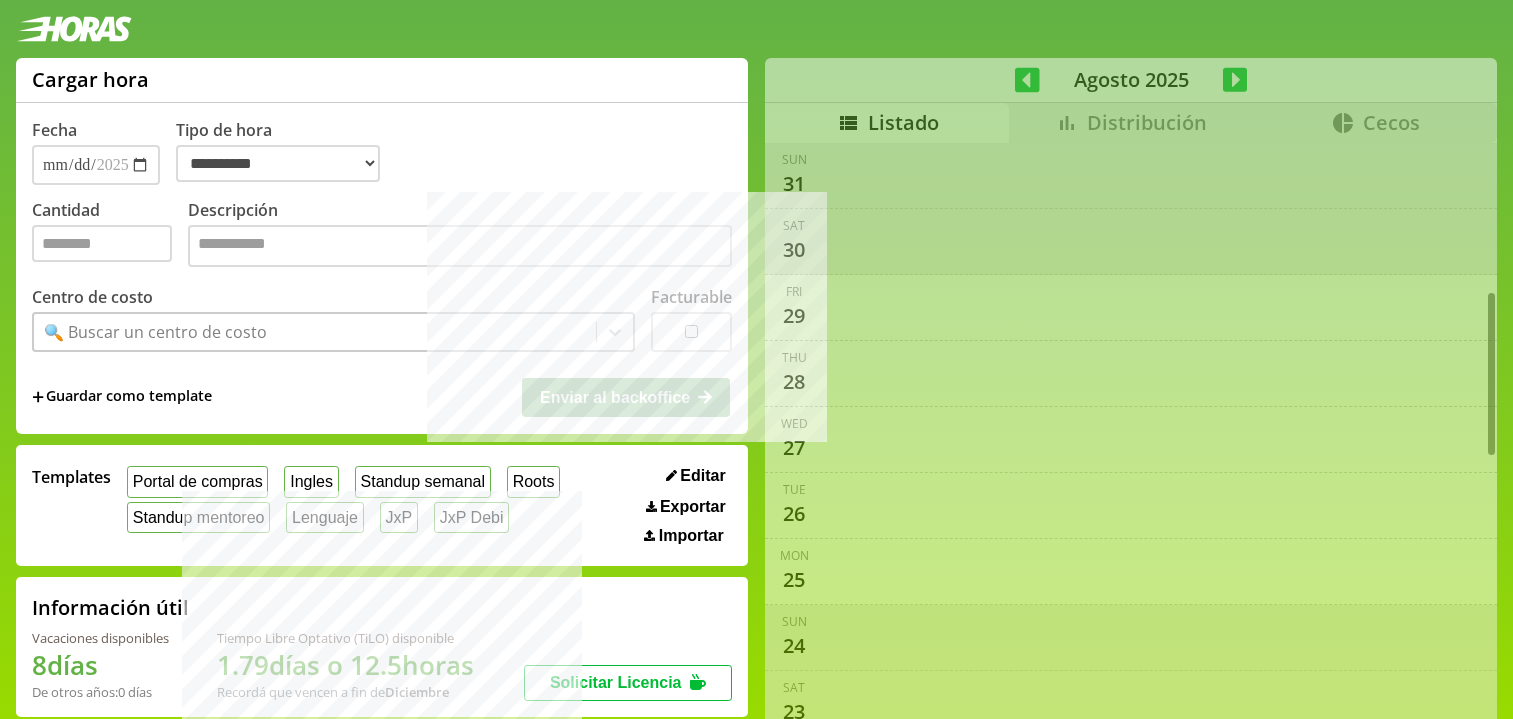 select on "**********" 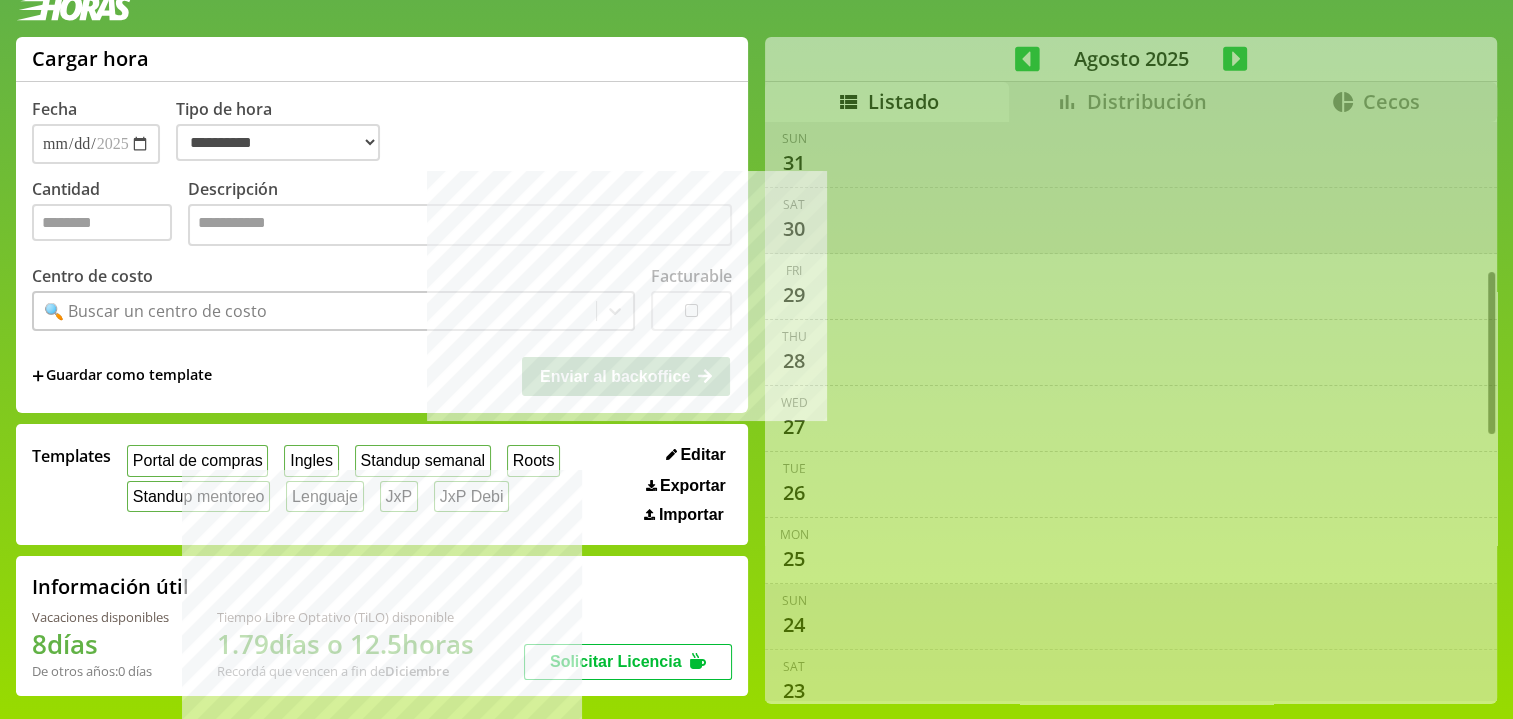 scroll, scrollTop: 1053, scrollLeft: 0, axis: vertical 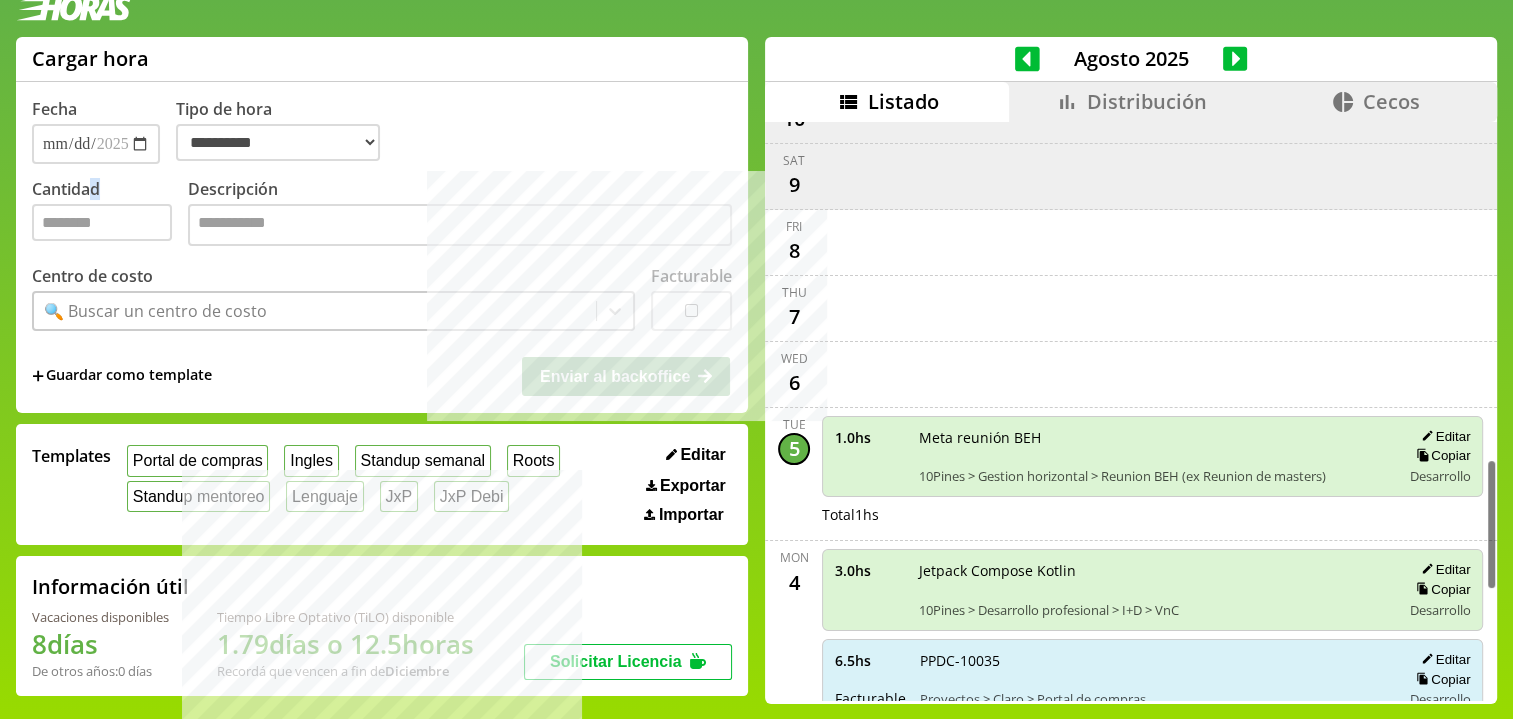 click on "Cantidad" at bounding box center [110, 214] 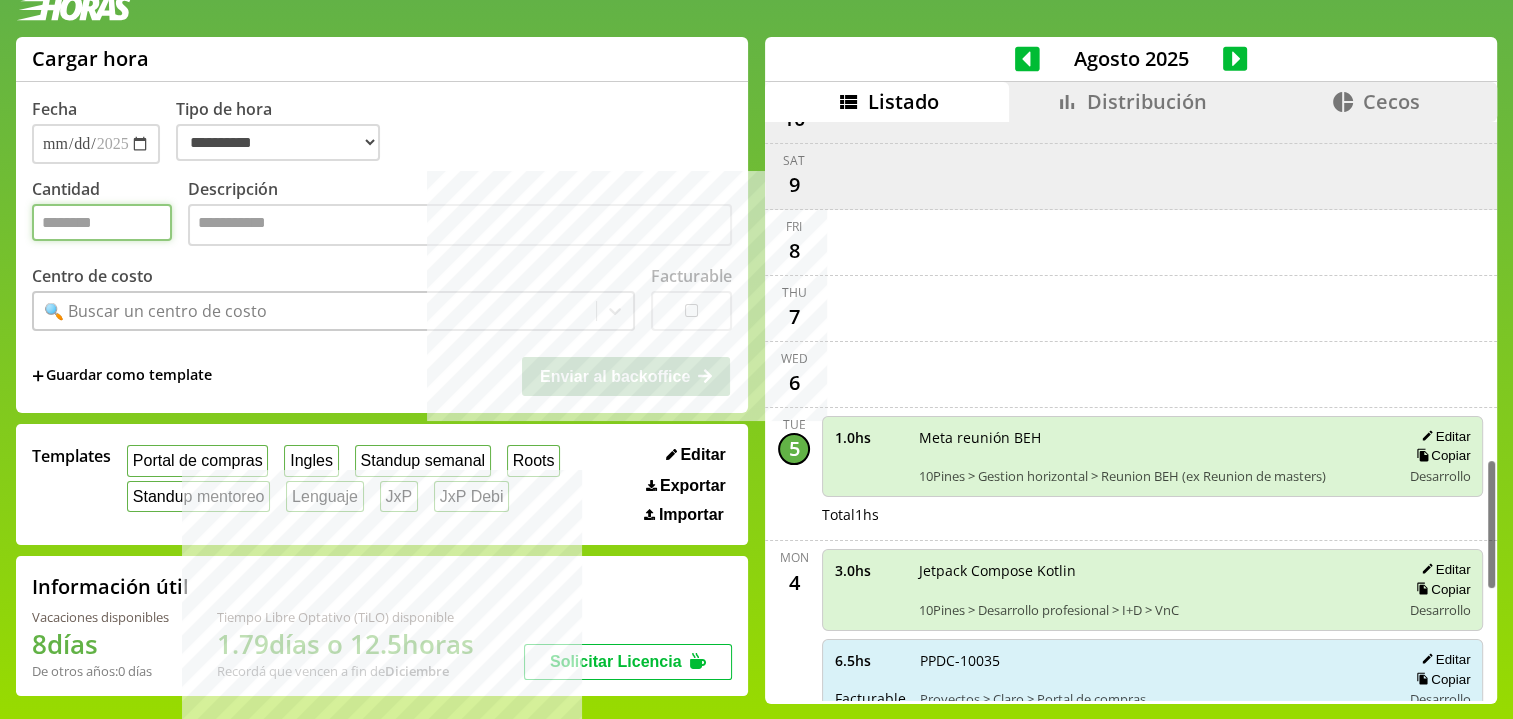 click on "Cantidad" at bounding box center [102, 222] 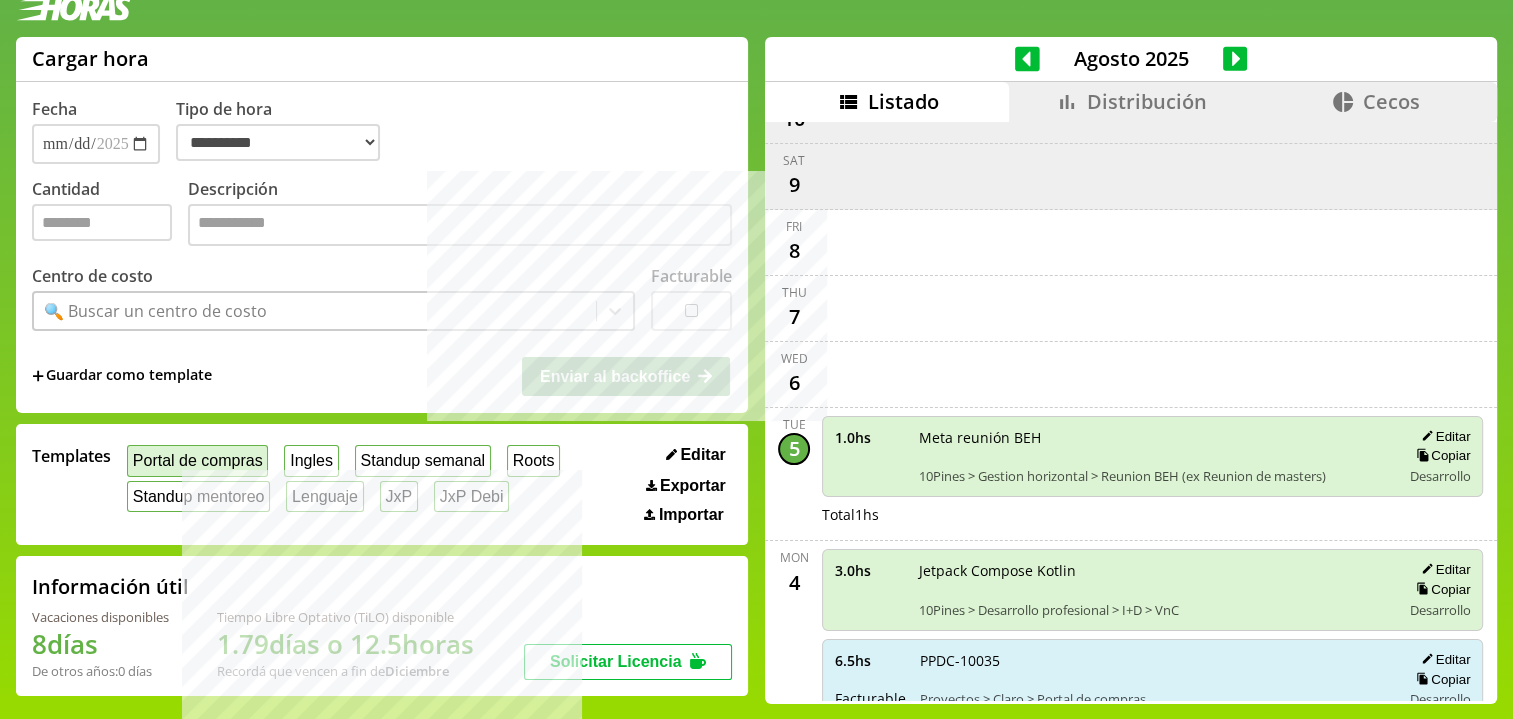 click on "Portal de compras" at bounding box center (197, 460) 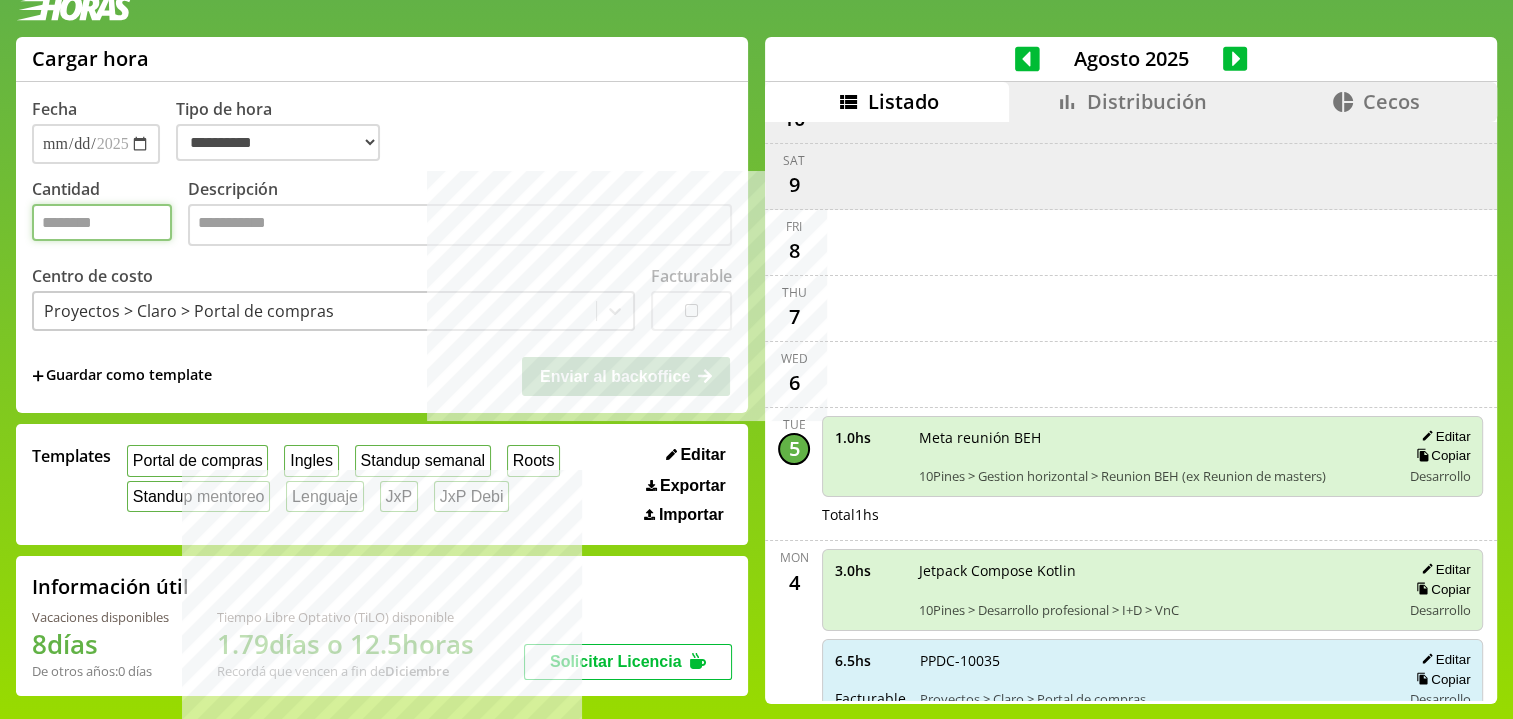 type on "***" 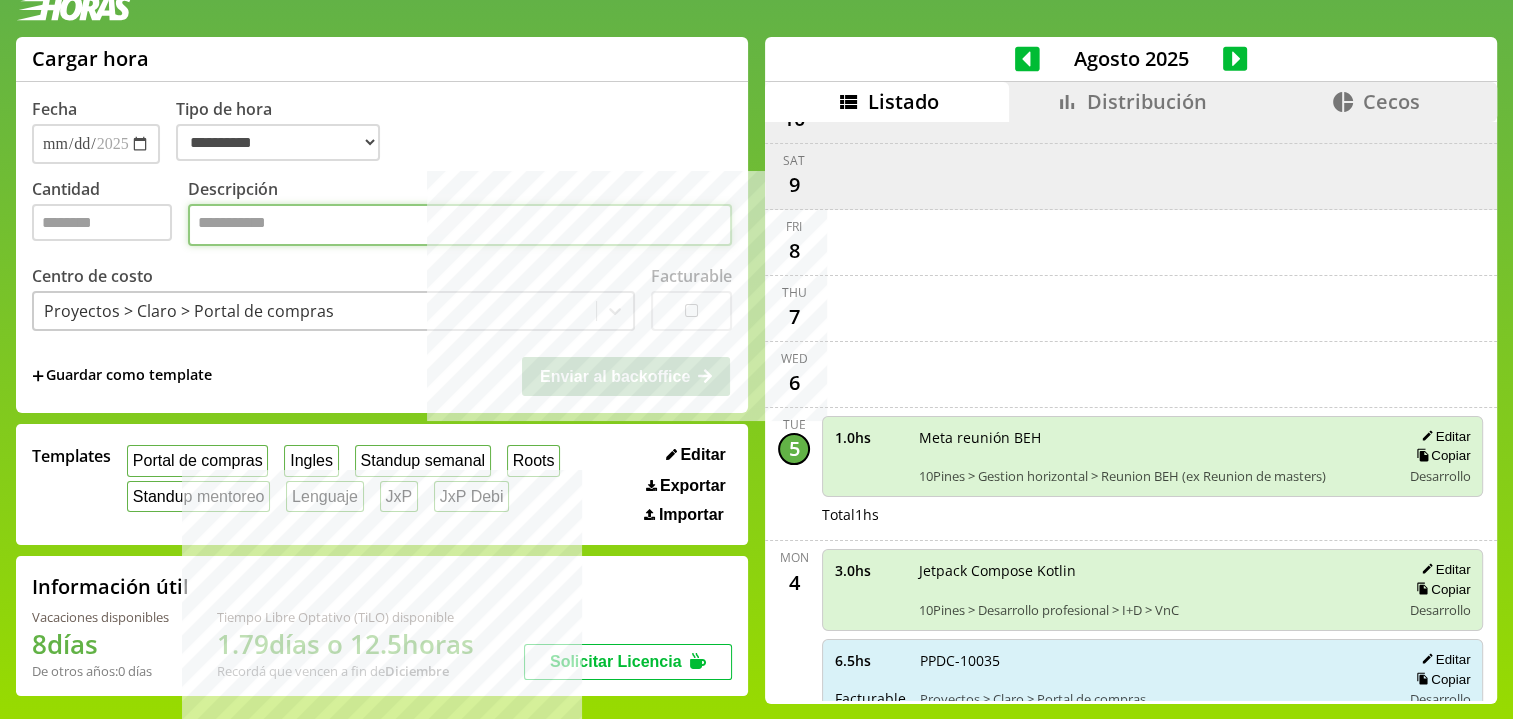 click on "Descripción" at bounding box center [460, 225] 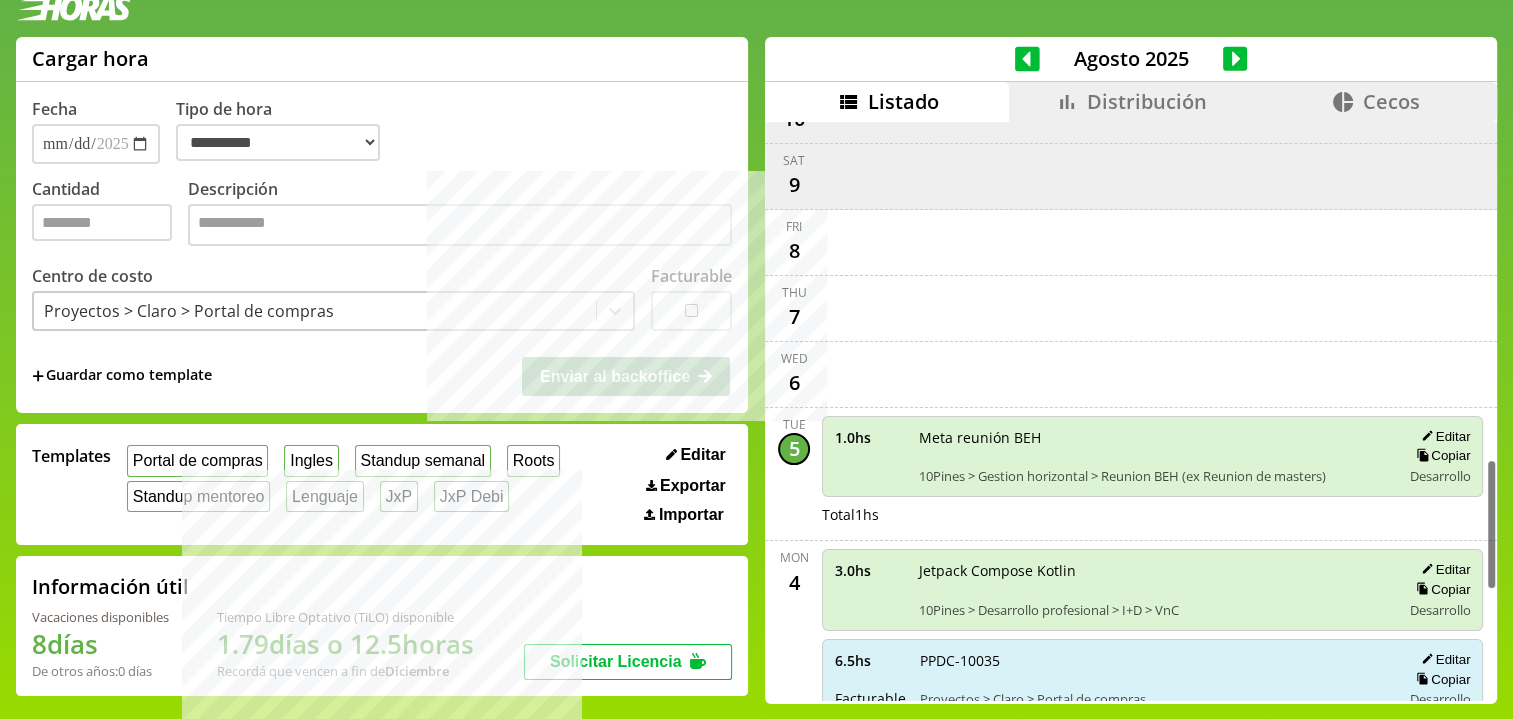 click on "PPDC-10035" at bounding box center (1153, 660) 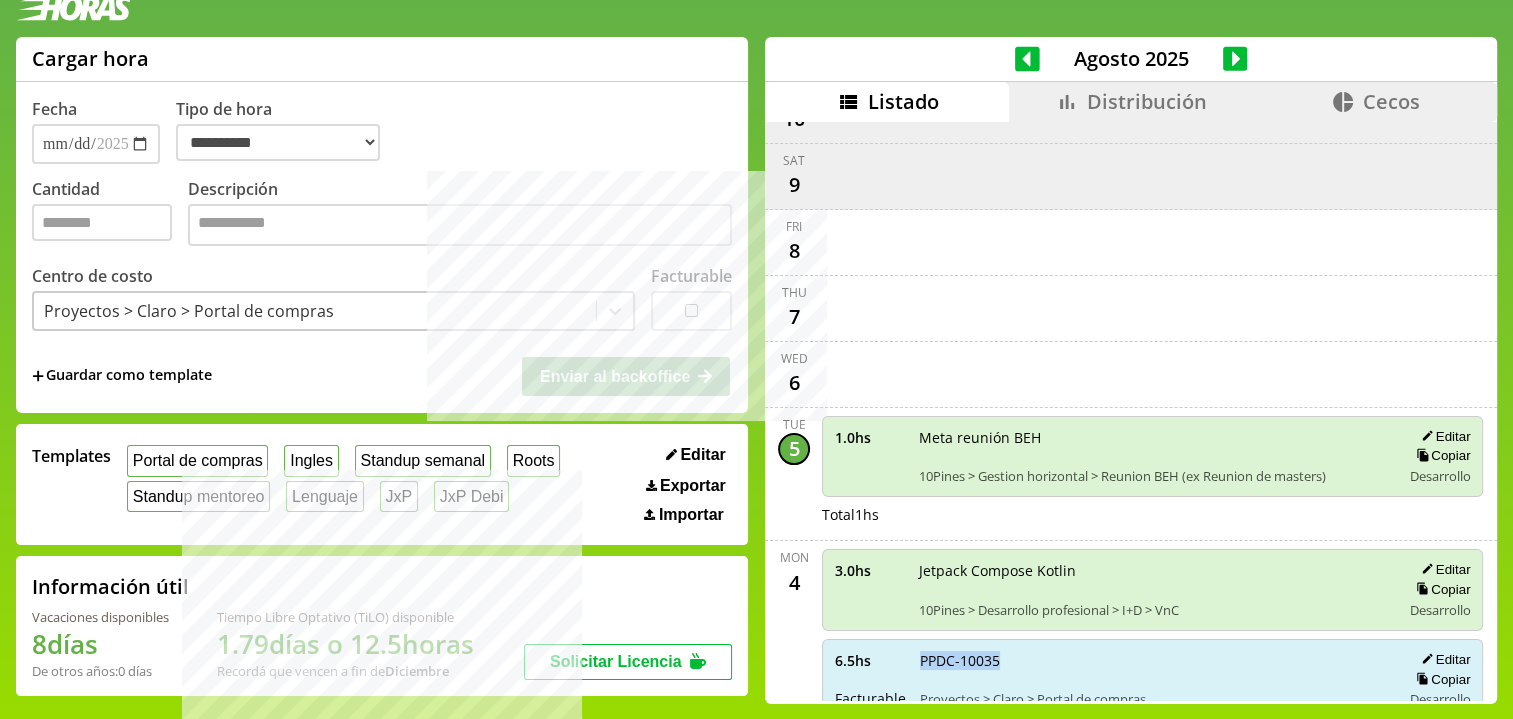 drag, startPoint x: 916, startPoint y: 623, endPoint x: 972, endPoint y: 631, distance: 56.568542 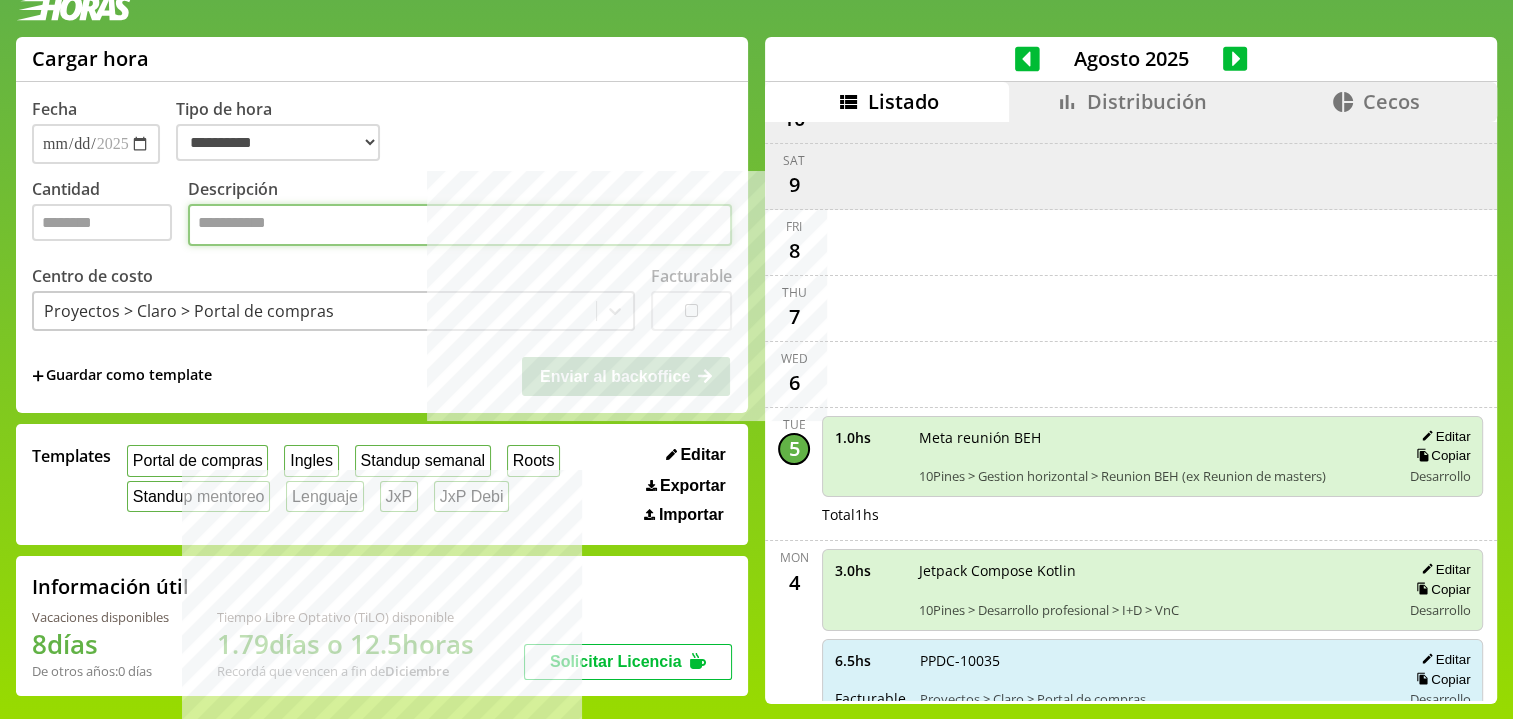 paste on "**********" 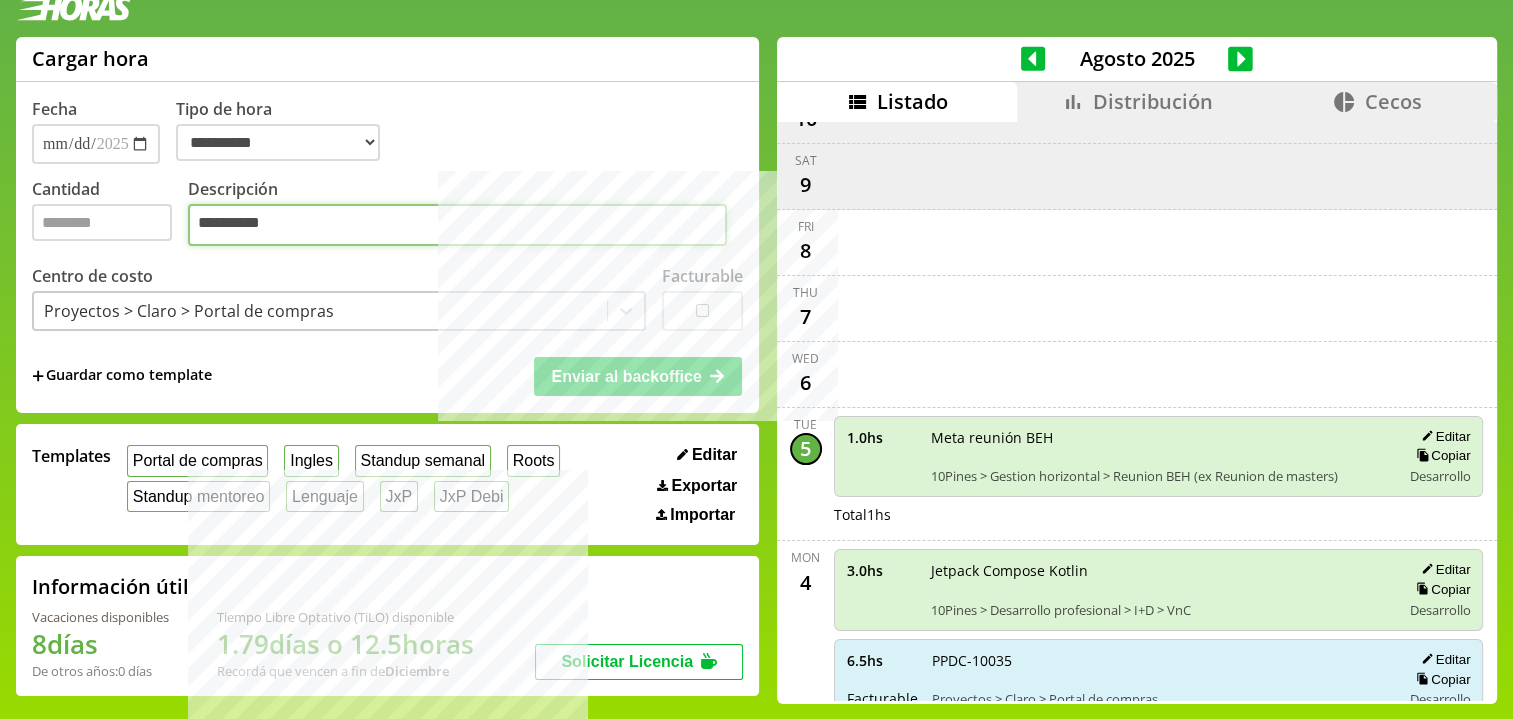 type on "**********" 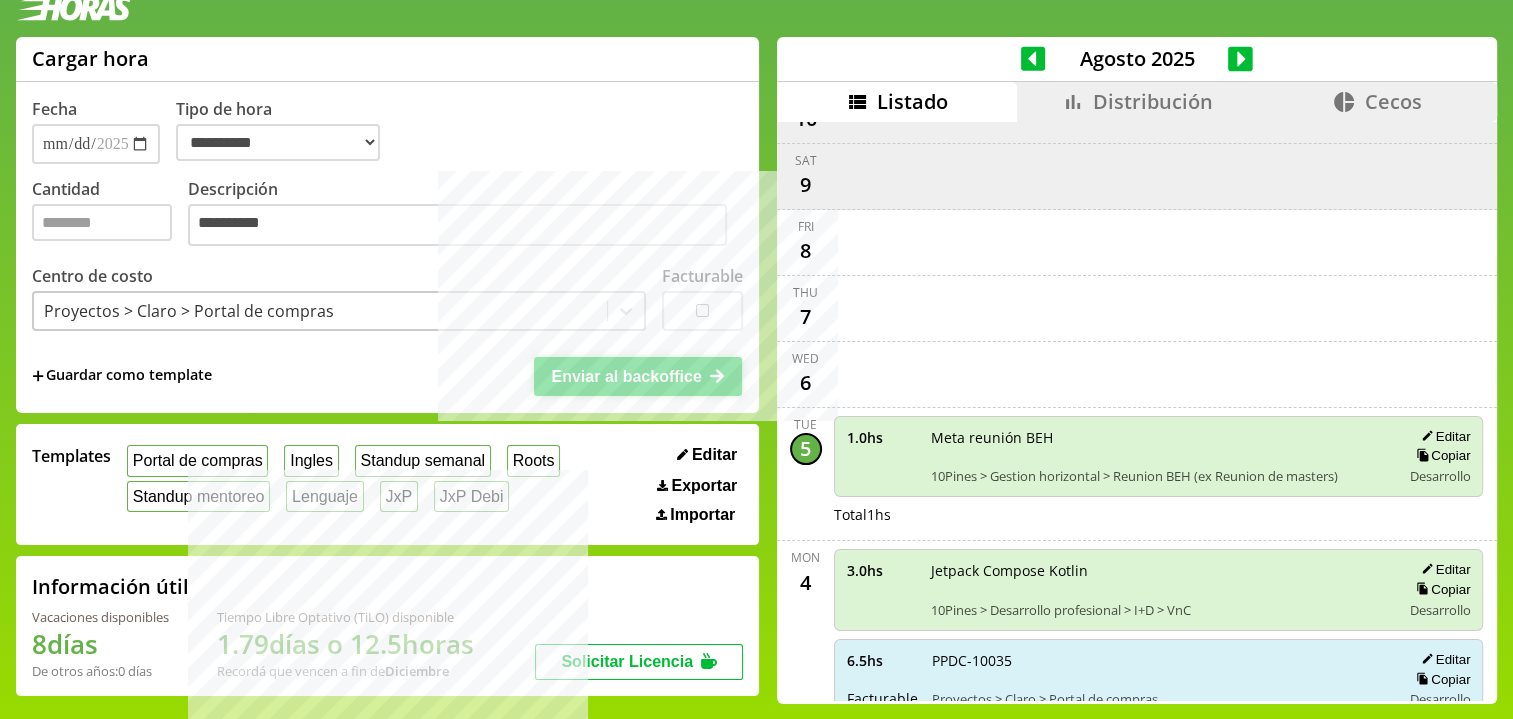 click on "Enviar al backoffice" at bounding box center [638, 376] 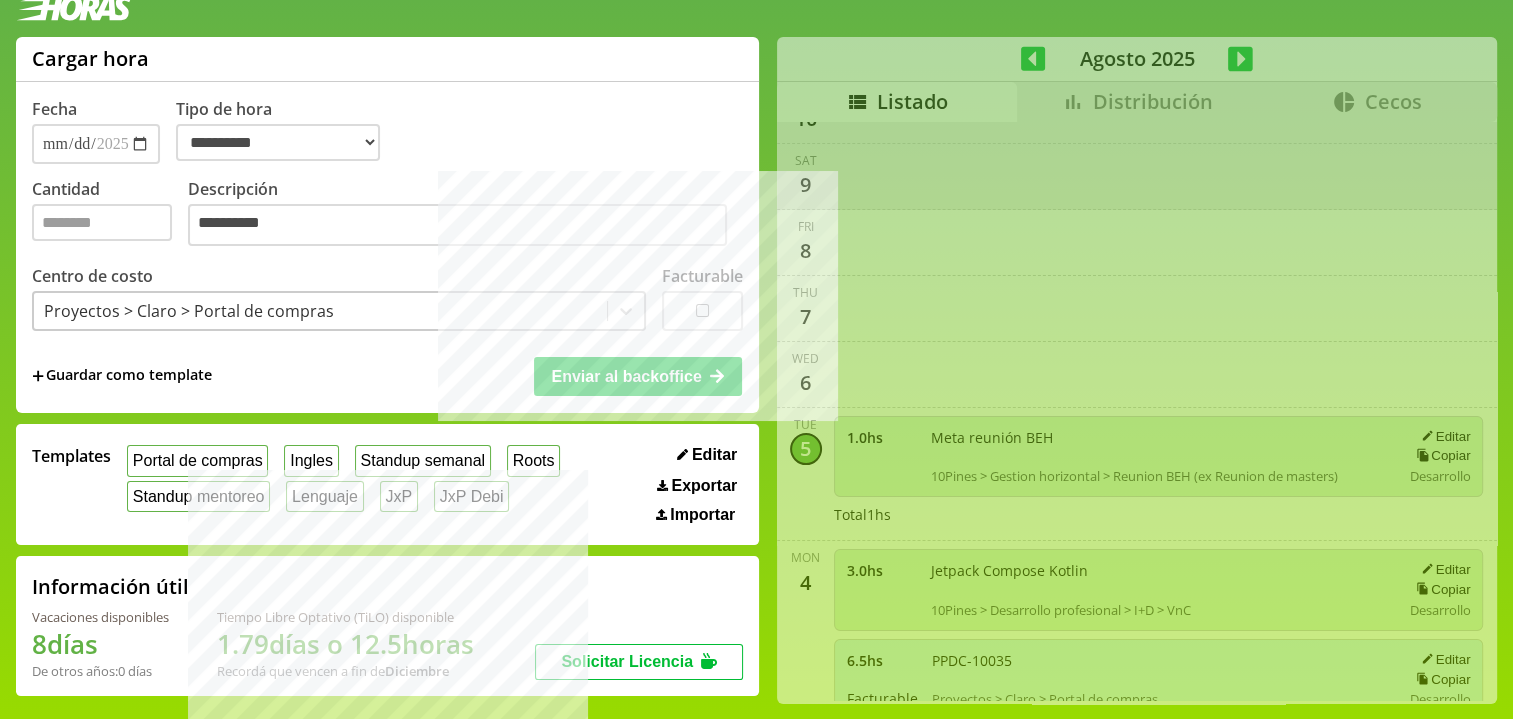 type 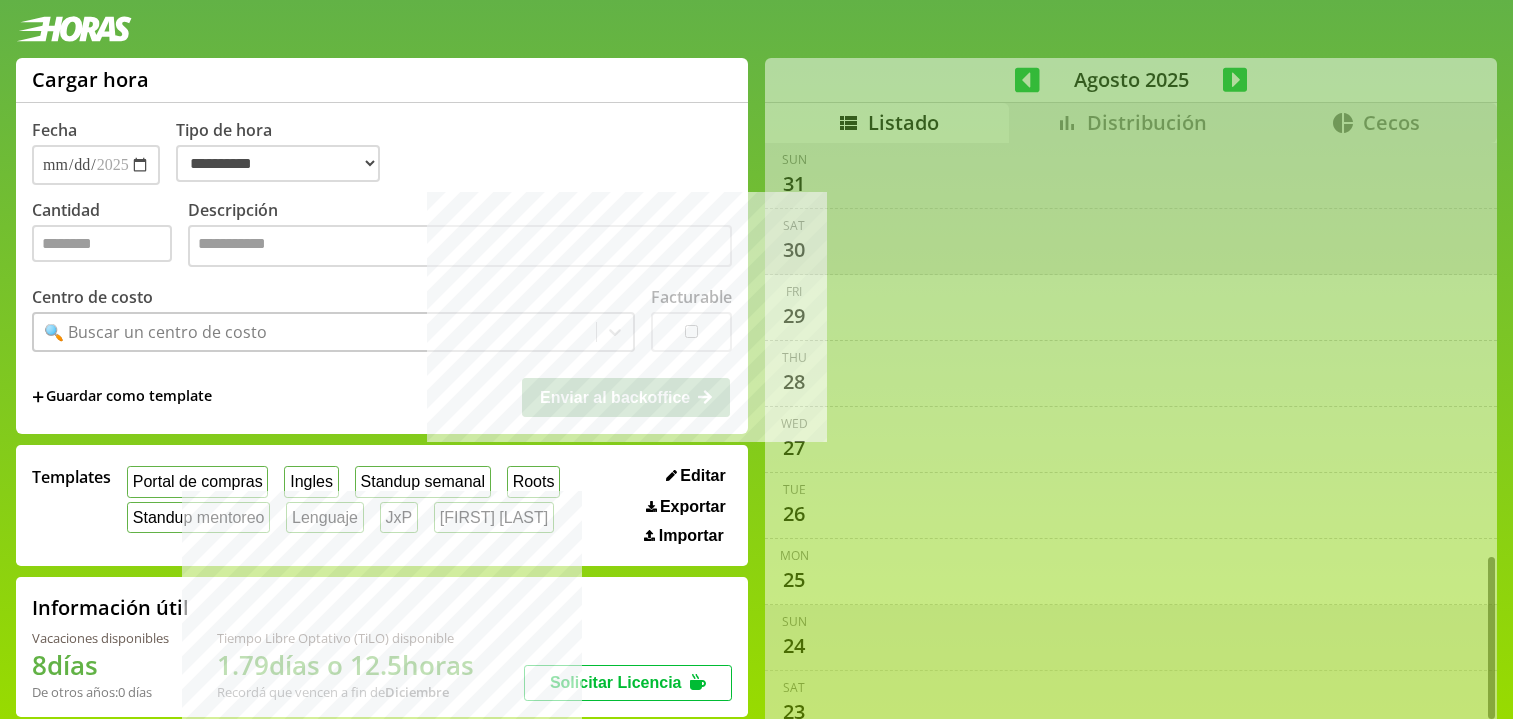 select on "**********" 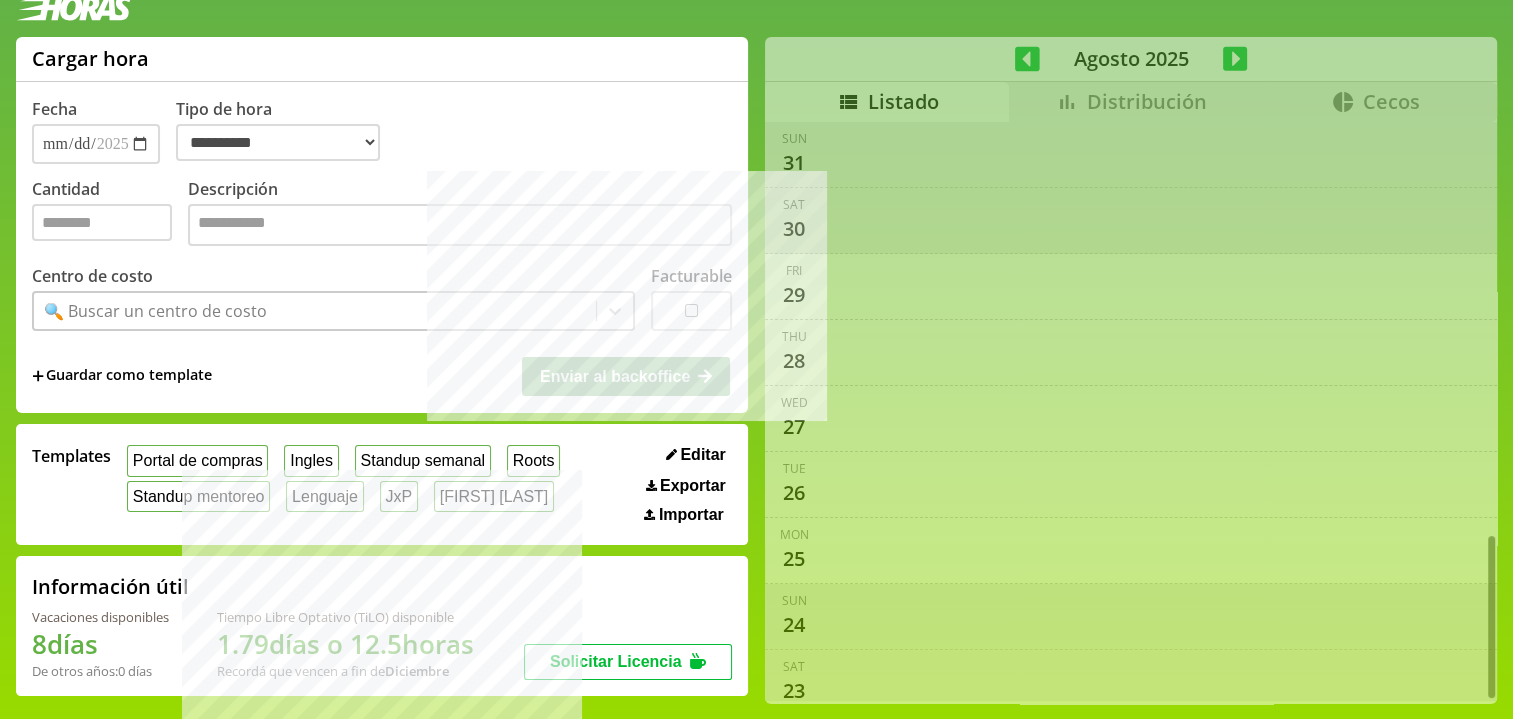 scroll, scrollTop: 0, scrollLeft: 0, axis: both 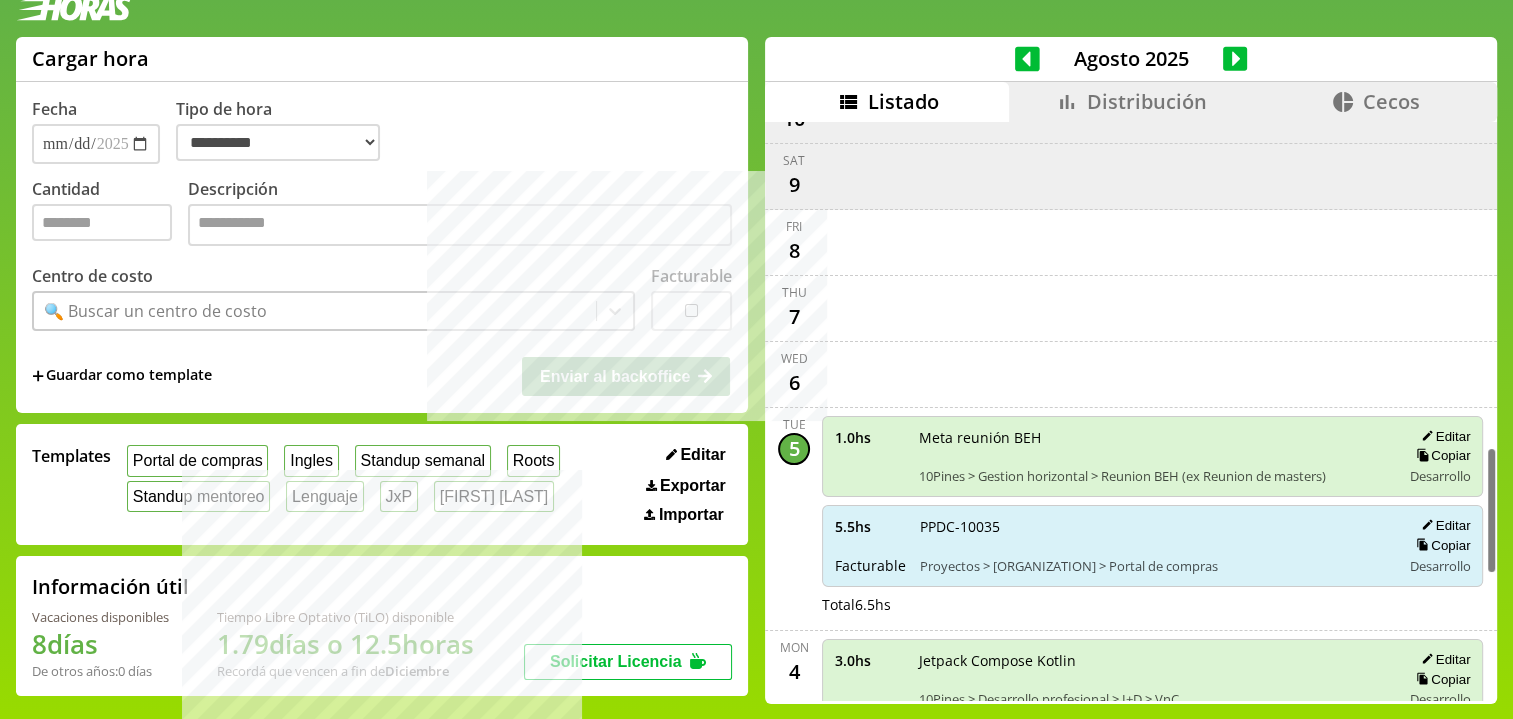 click on "5.5  hs  Facturable PPDC-10035 Proyectos > [ORGANIZATION] > Portal de compras Editar Copiar Desarrollo" at bounding box center (1152, 546) 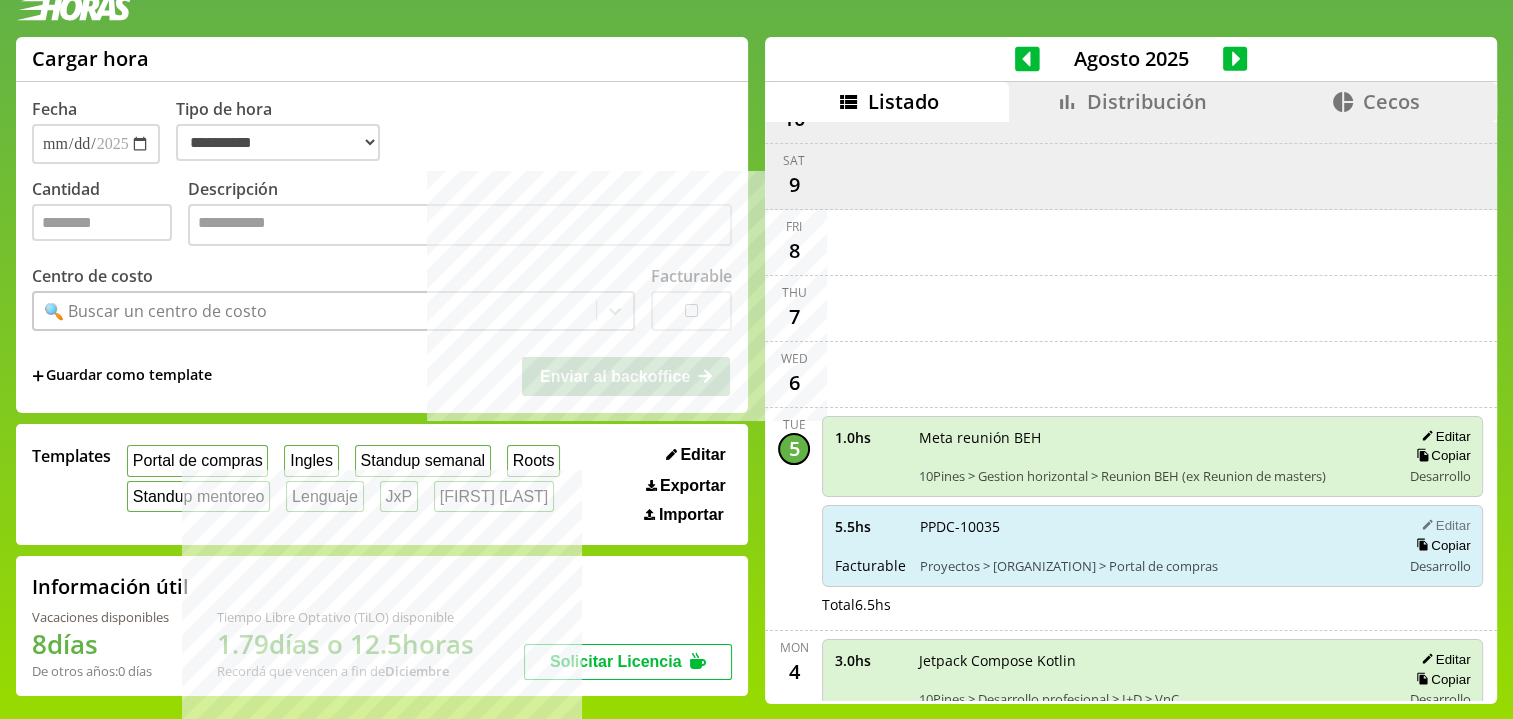 click on "Editar" at bounding box center (1442, 525) 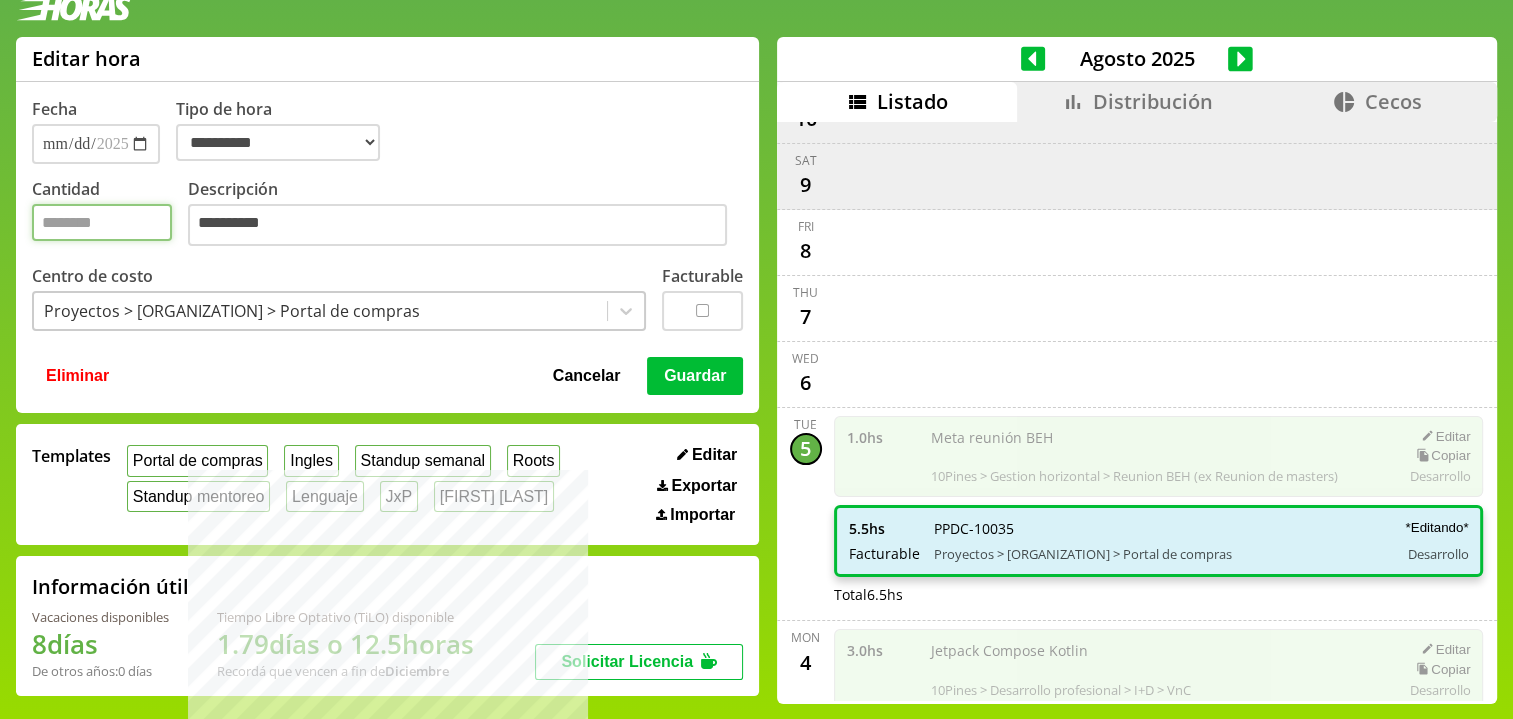drag, startPoint x: 83, startPoint y: 234, endPoint x: -4, endPoint y: 195, distance: 95.34149 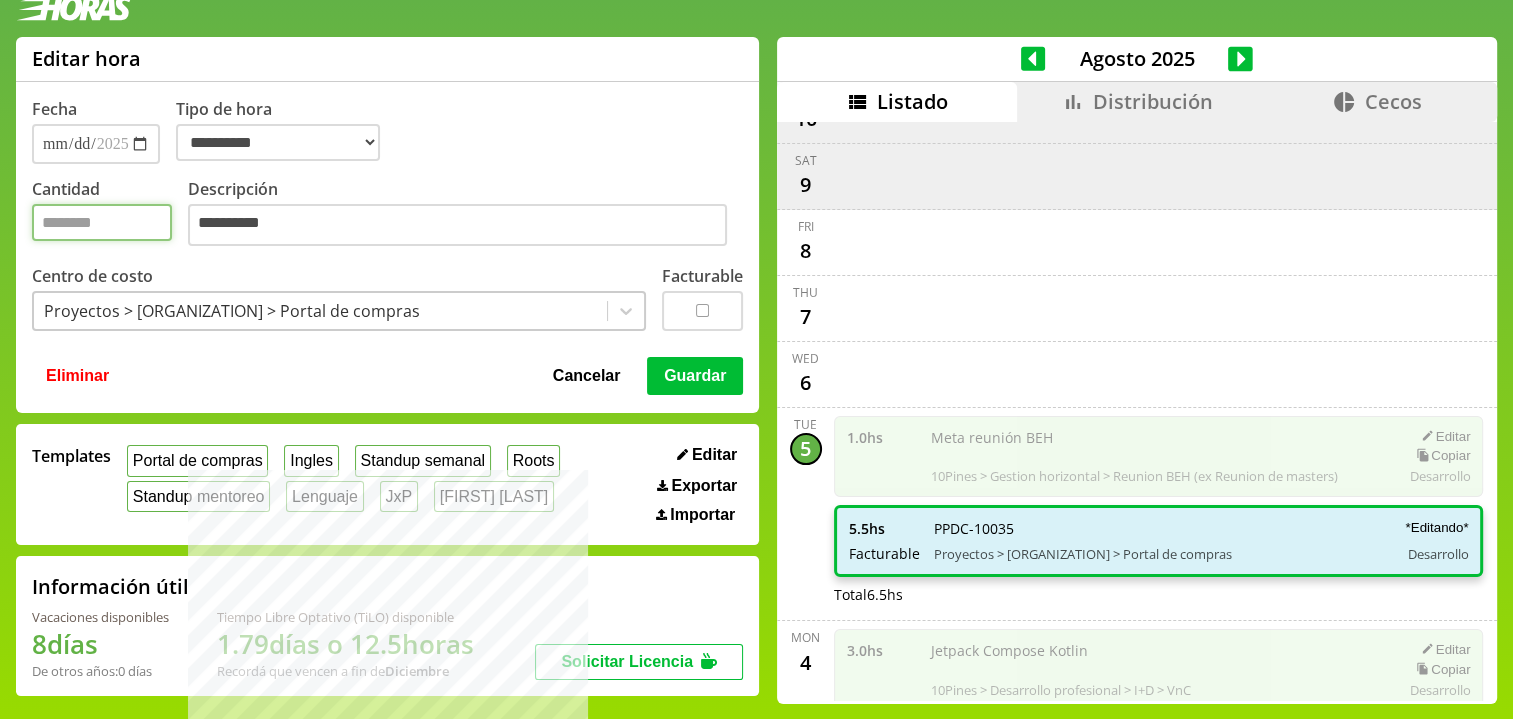 click on "**********" at bounding box center [756, 349] 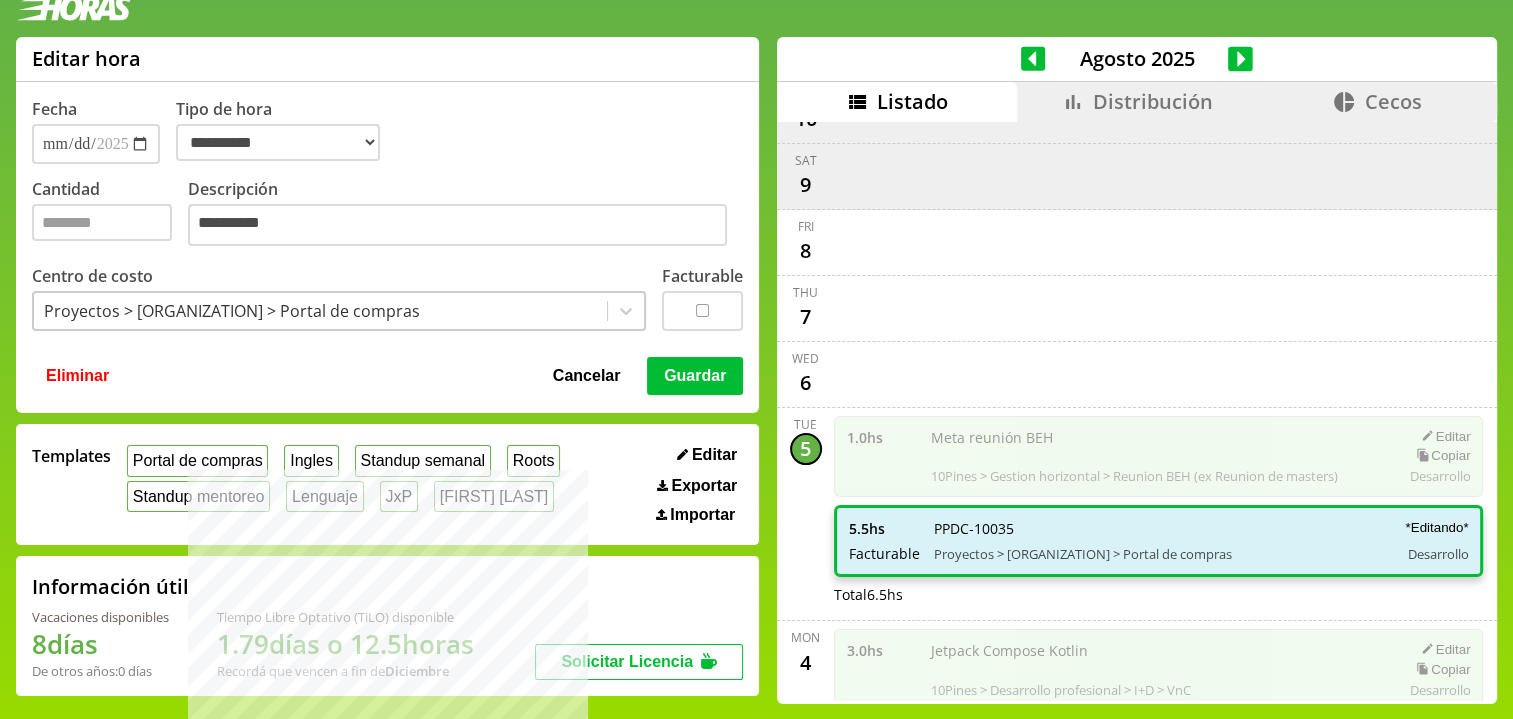 click on "Guardar" at bounding box center (695, 376) 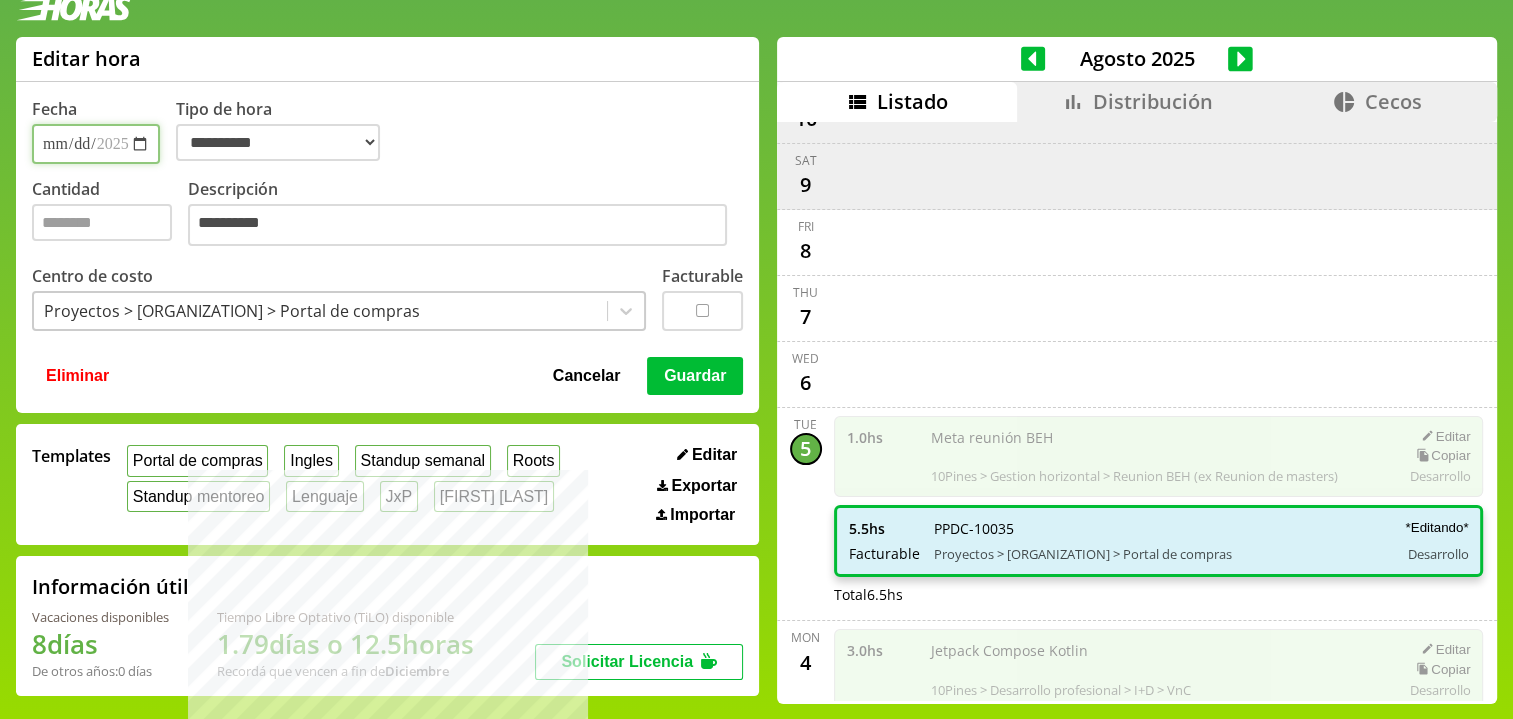 type 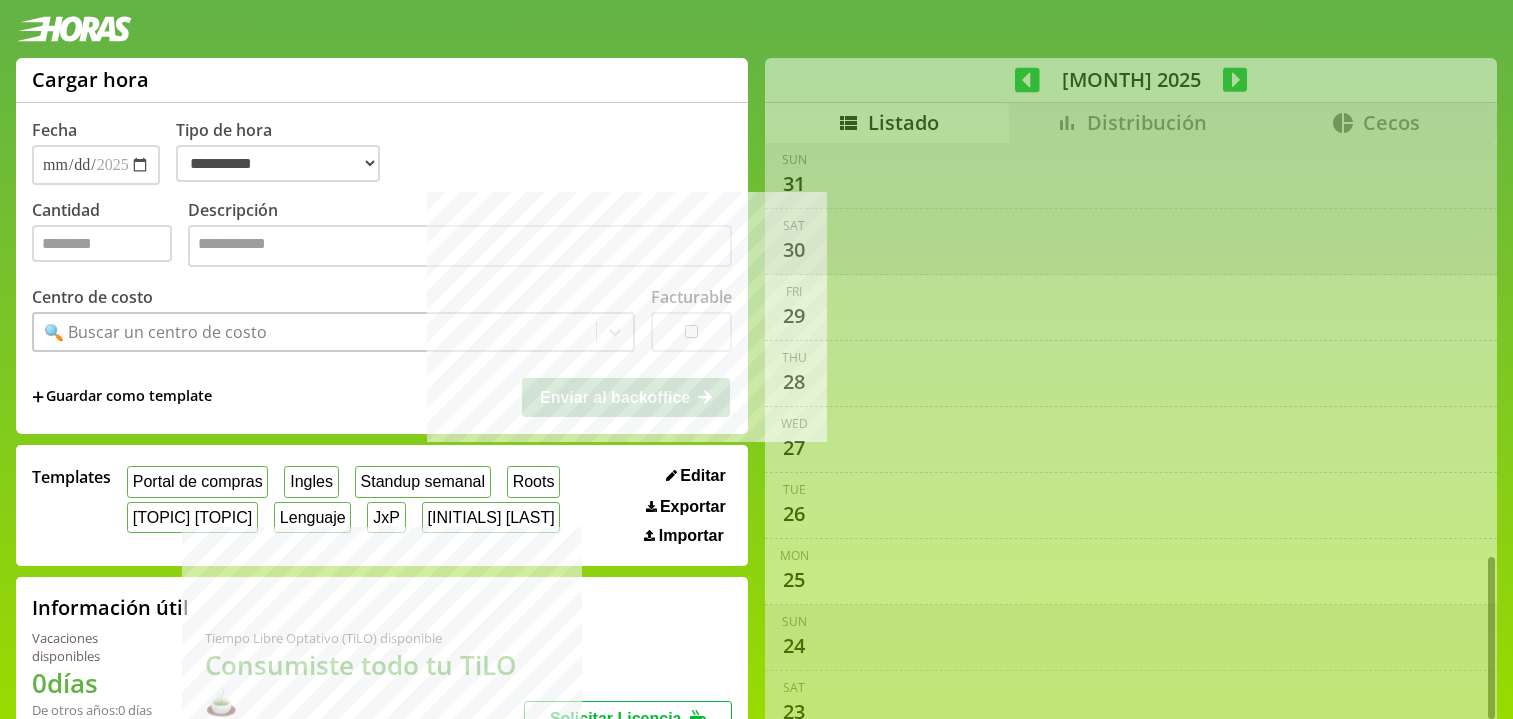 select on "**********" 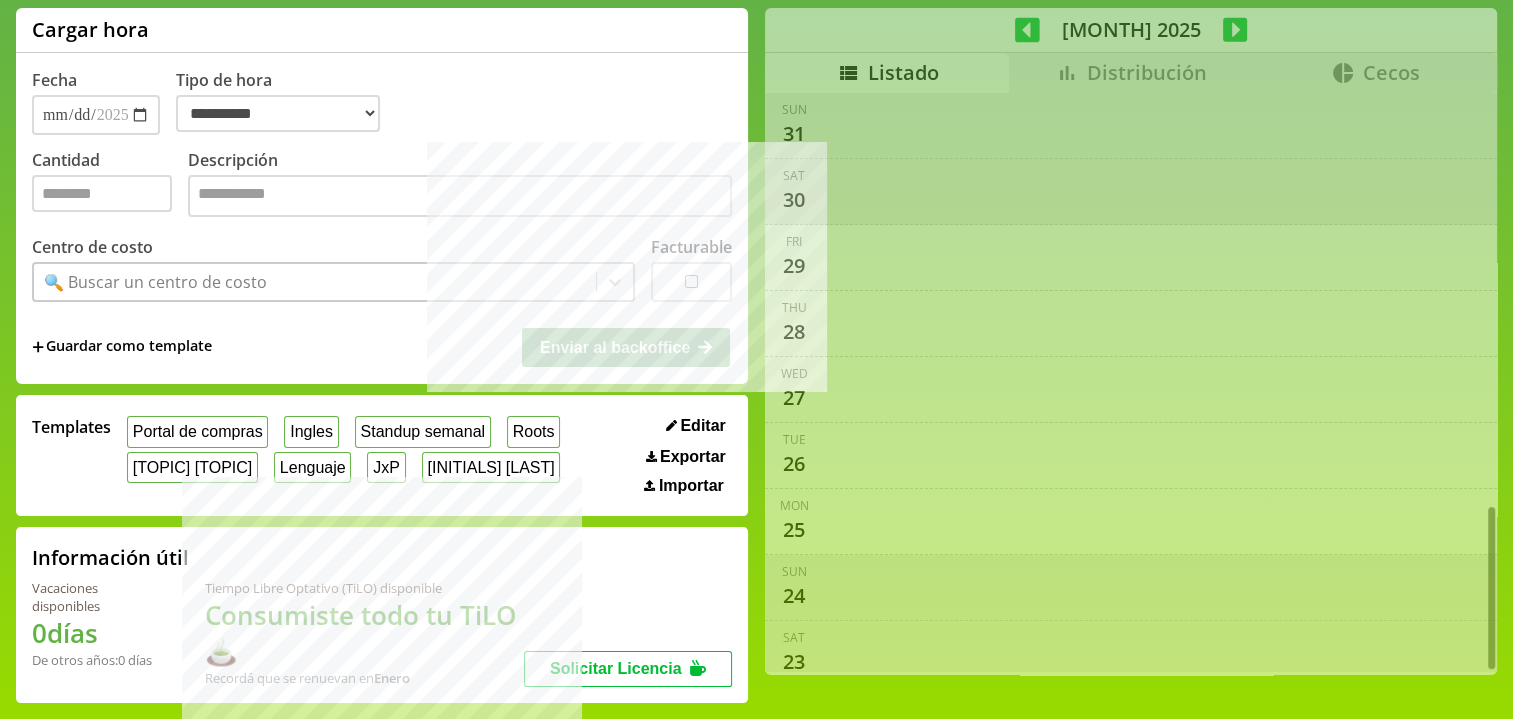 scroll, scrollTop: 8, scrollLeft: 0, axis: vertical 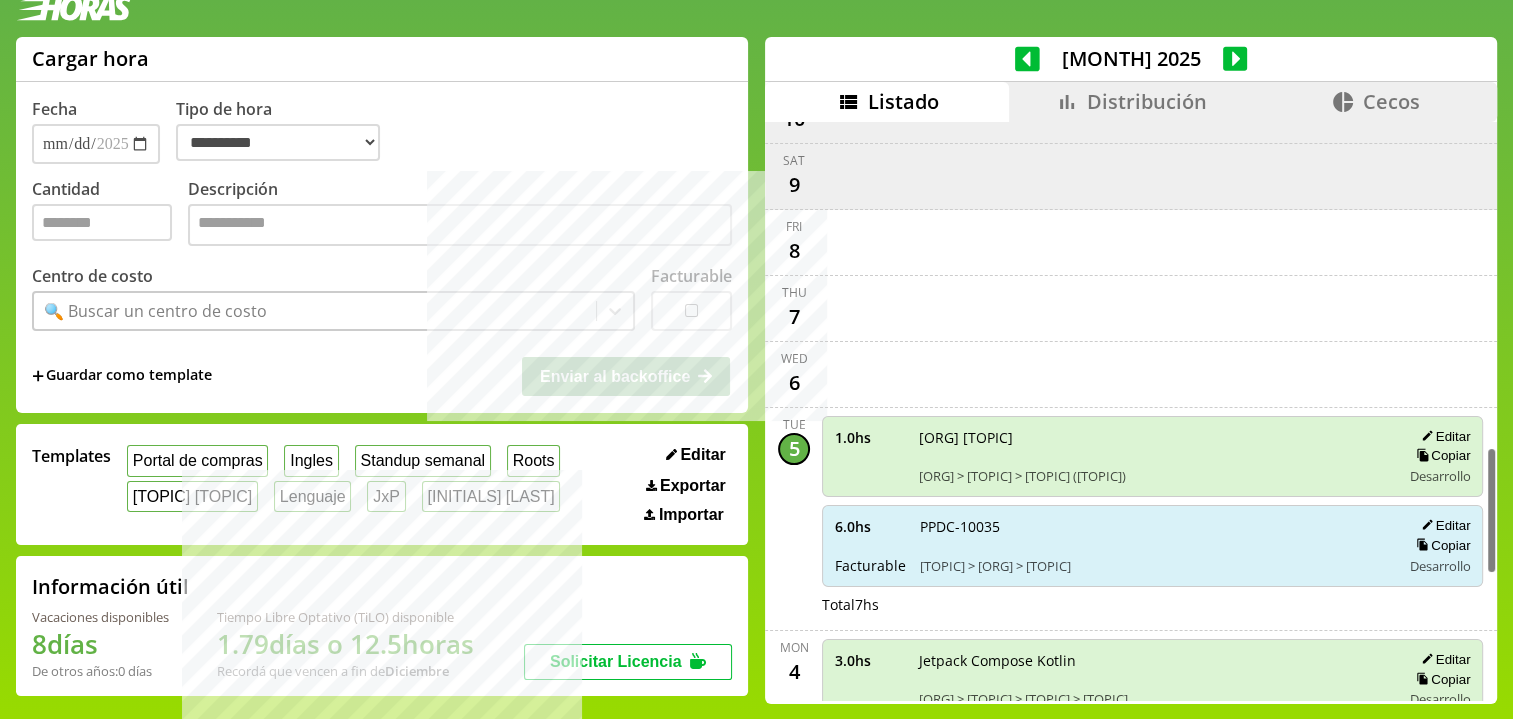 click on "Distribución" at bounding box center (1131, 102) 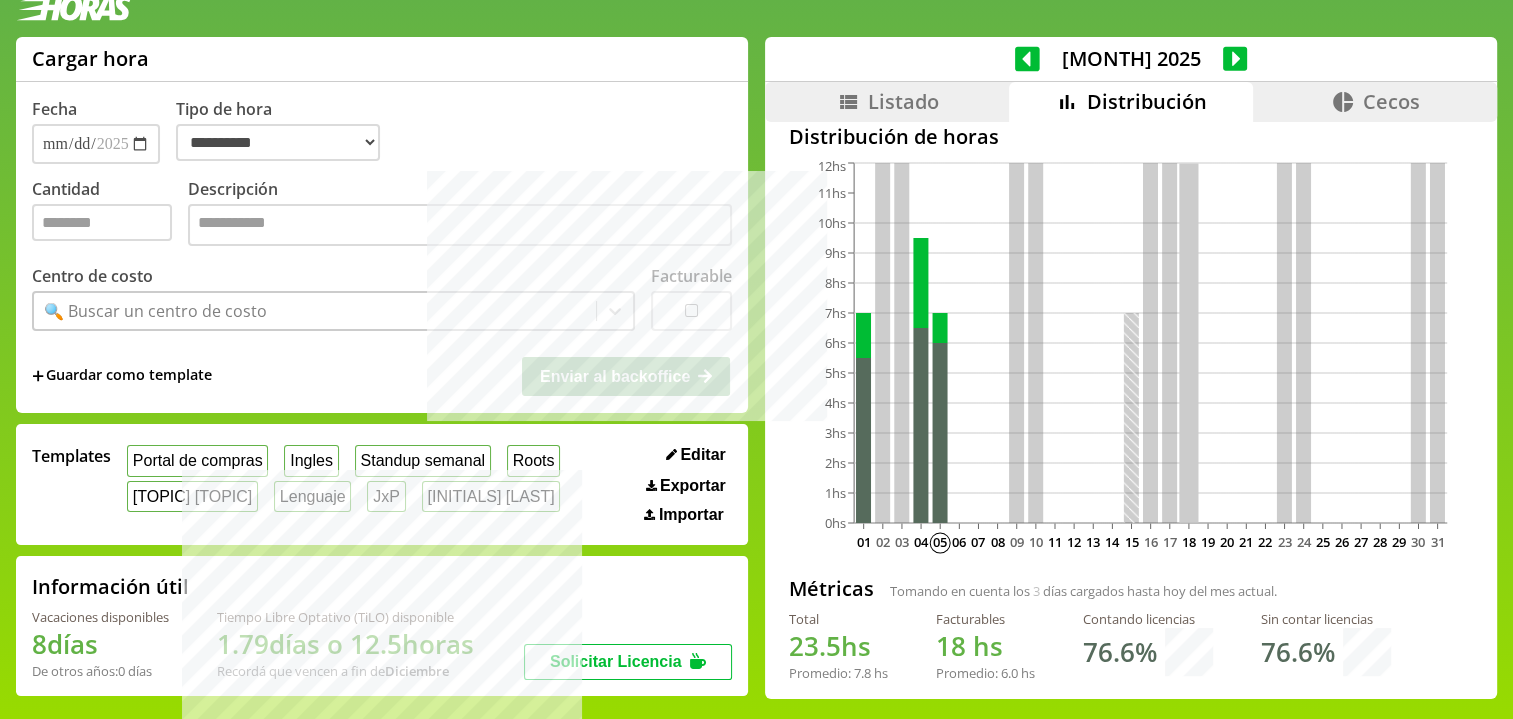 scroll, scrollTop: 24, scrollLeft: 0, axis: vertical 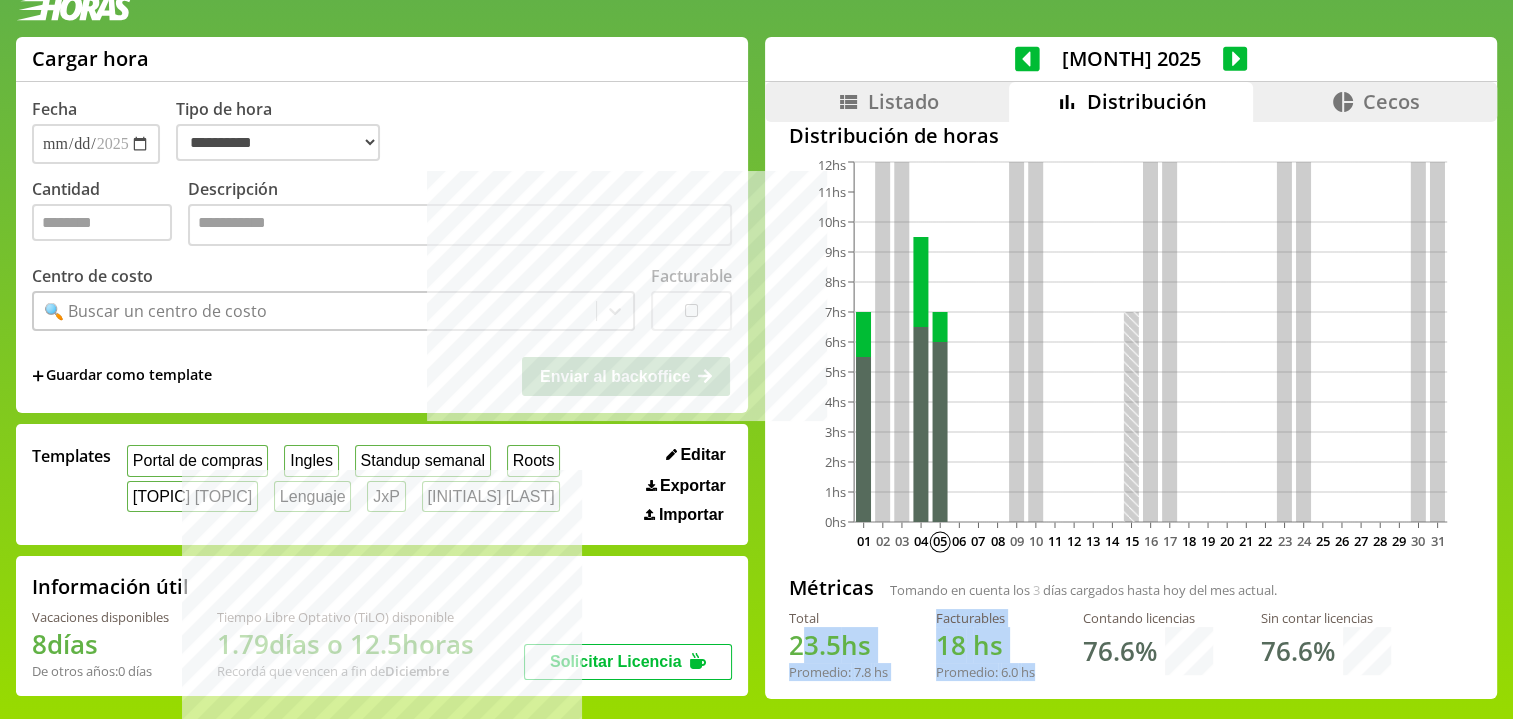 drag, startPoint x: 843, startPoint y: 644, endPoint x: 956, endPoint y: 684, distance: 119.870766 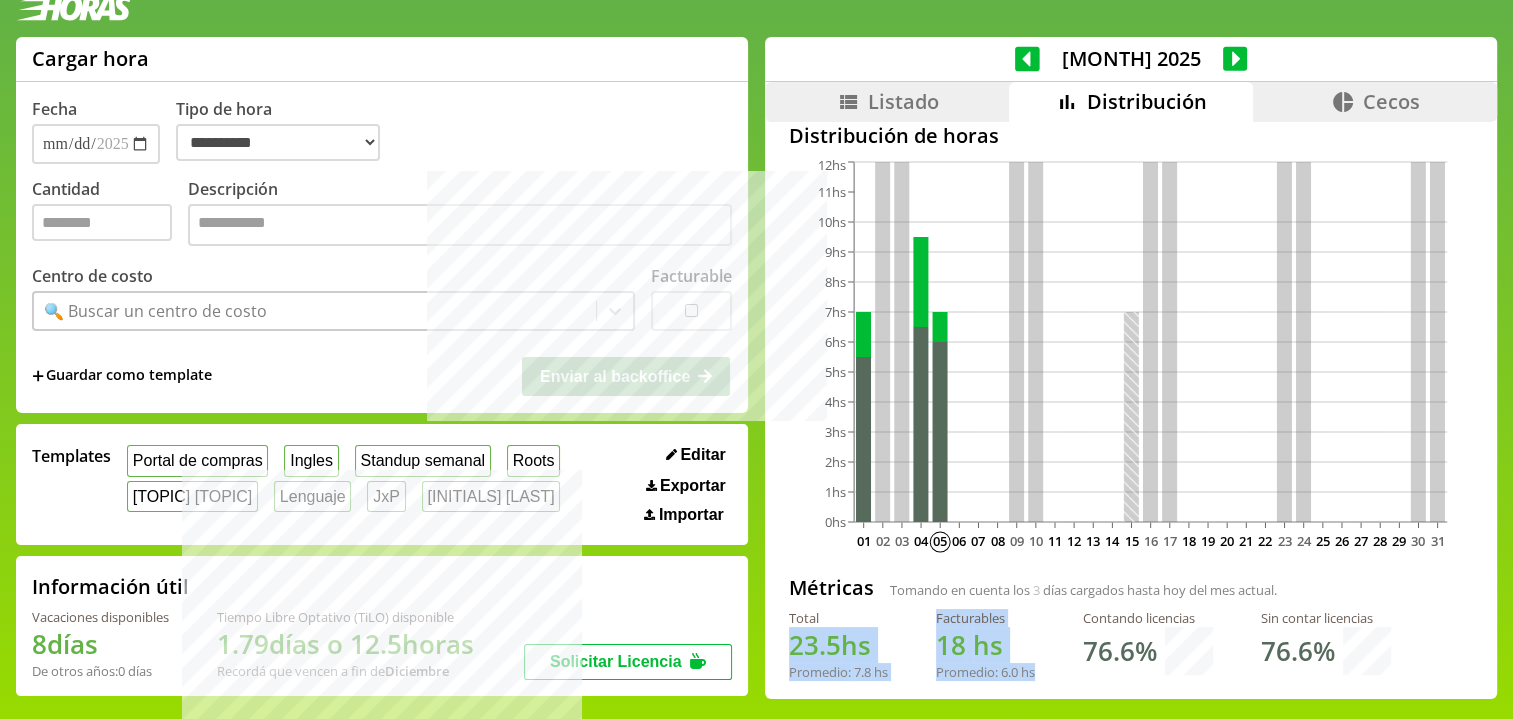 click on "Total 23.5  hs Promedio:   7.8   hs Facturables 18   hs Promedio:   6.0   hs Contando licencias 76.6 % Sin contar licencias 76.6 %" at bounding box center (1131, 653) 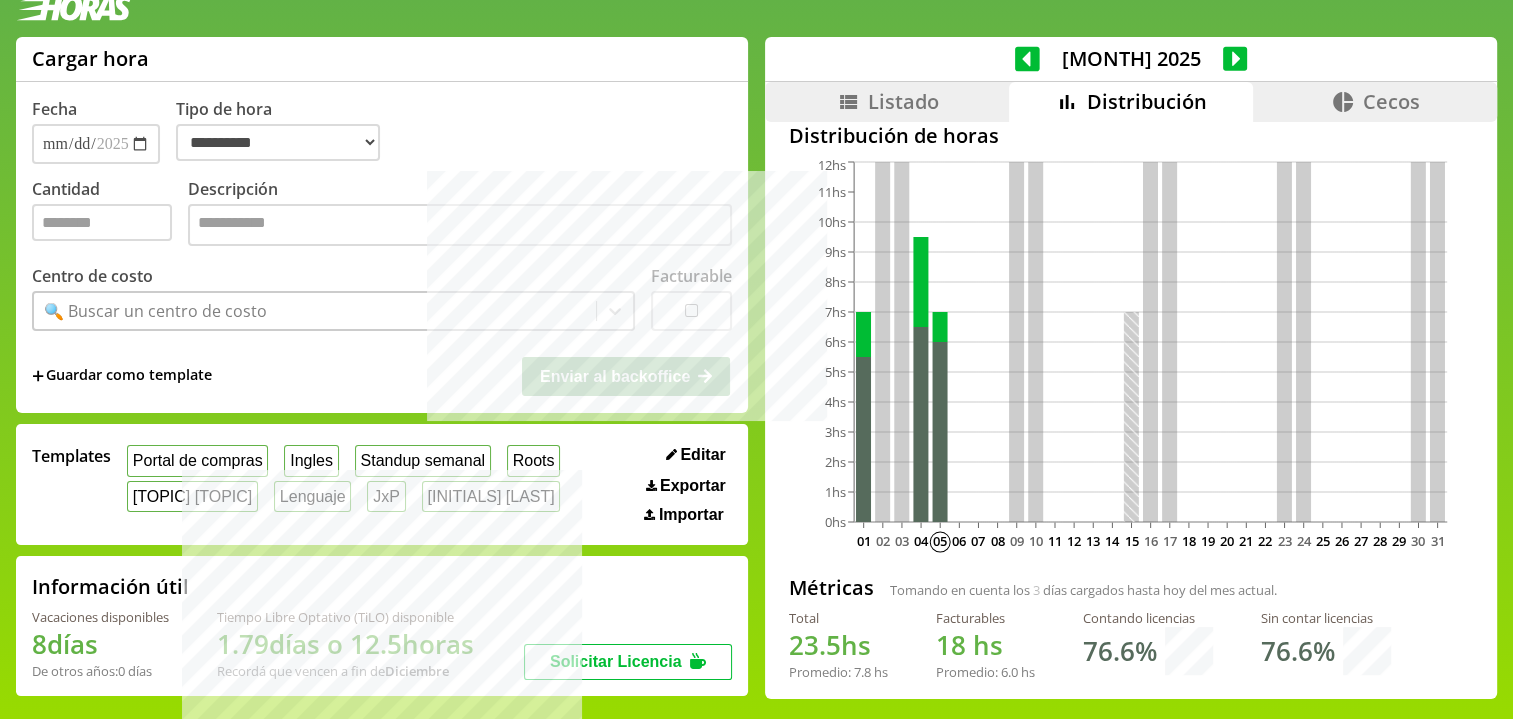 drag, startPoint x: 1100, startPoint y: 669, endPoint x: 978, endPoint y: 577, distance: 152.80052 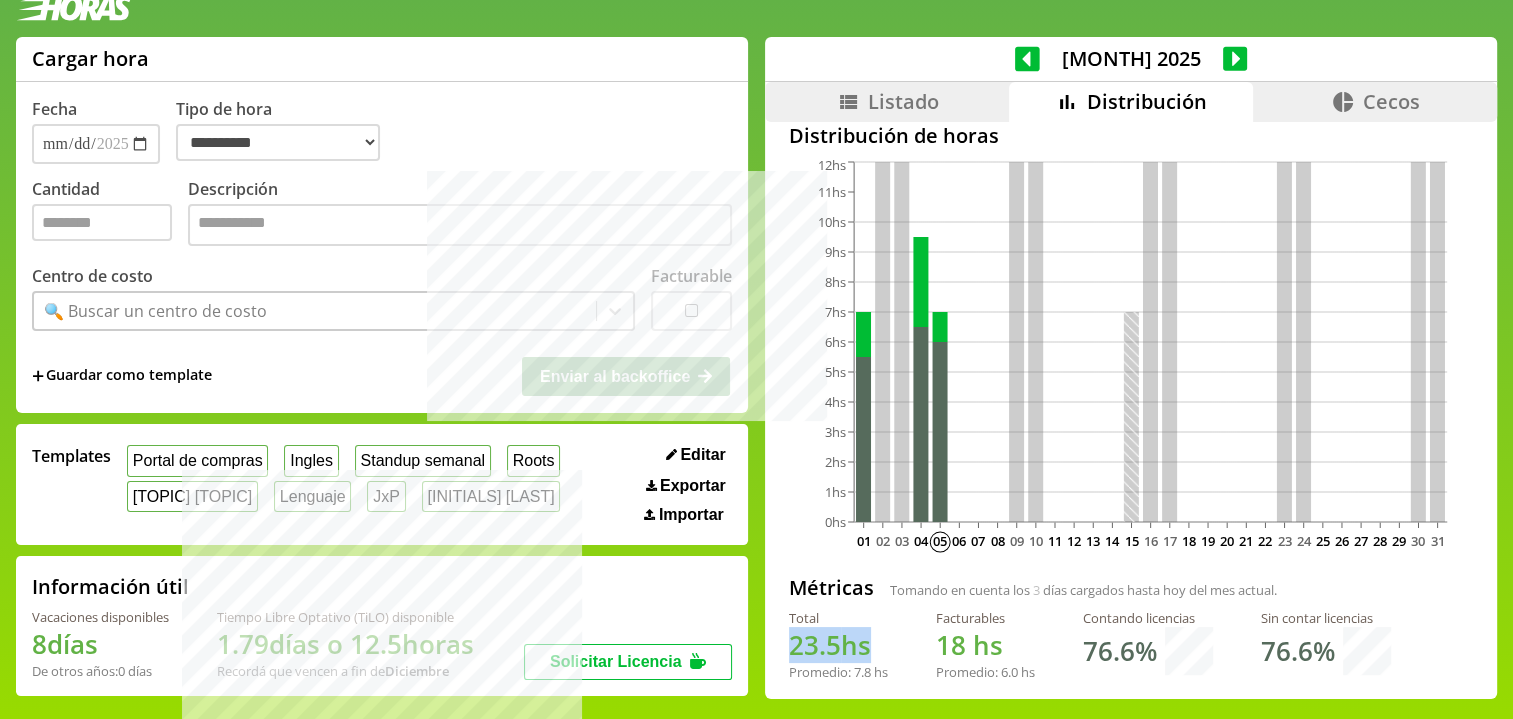 drag, startPoint x: 790, startPoint y: 640, endPoint x: 872, endPoint y: 660, distance: 84.40379 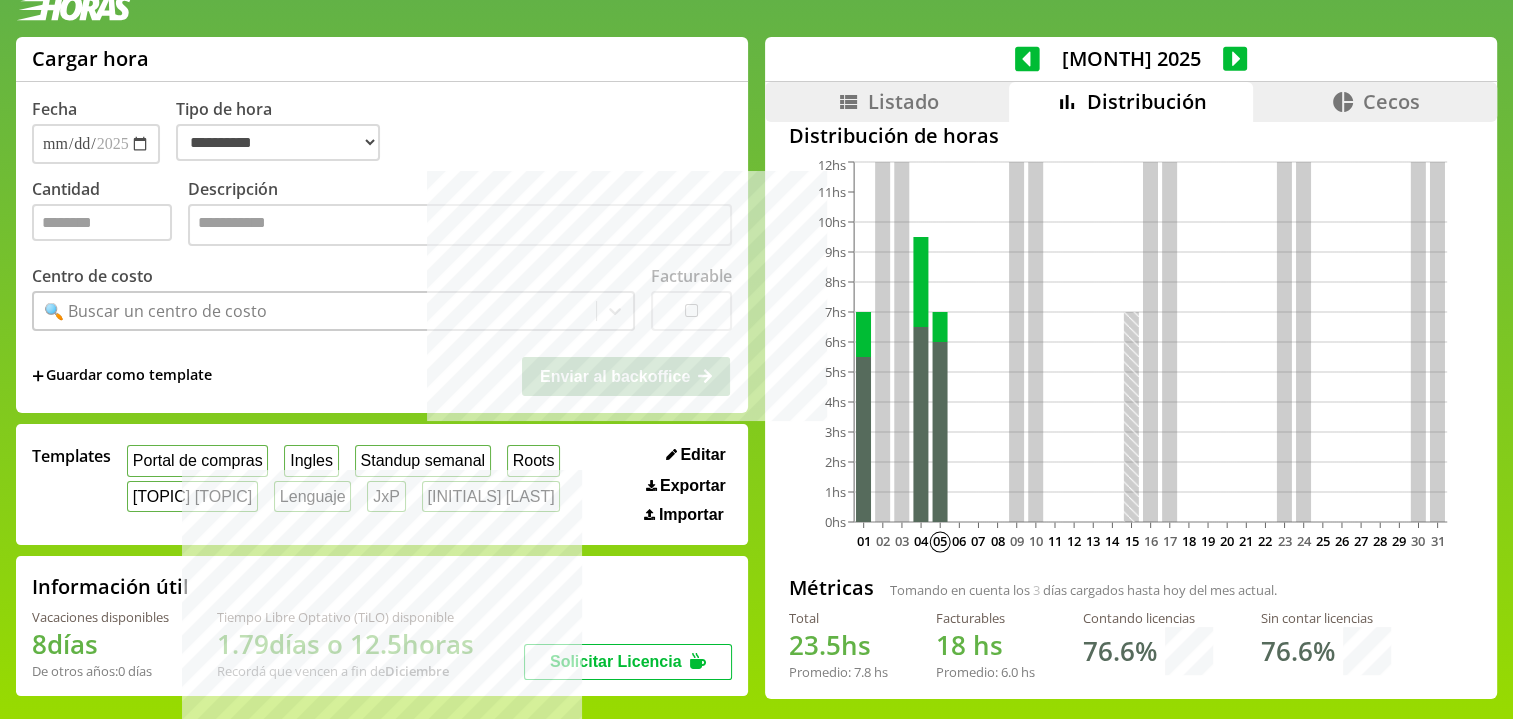 click on "Promedio:   7.8   hs" at bounding box center [838, 672] 